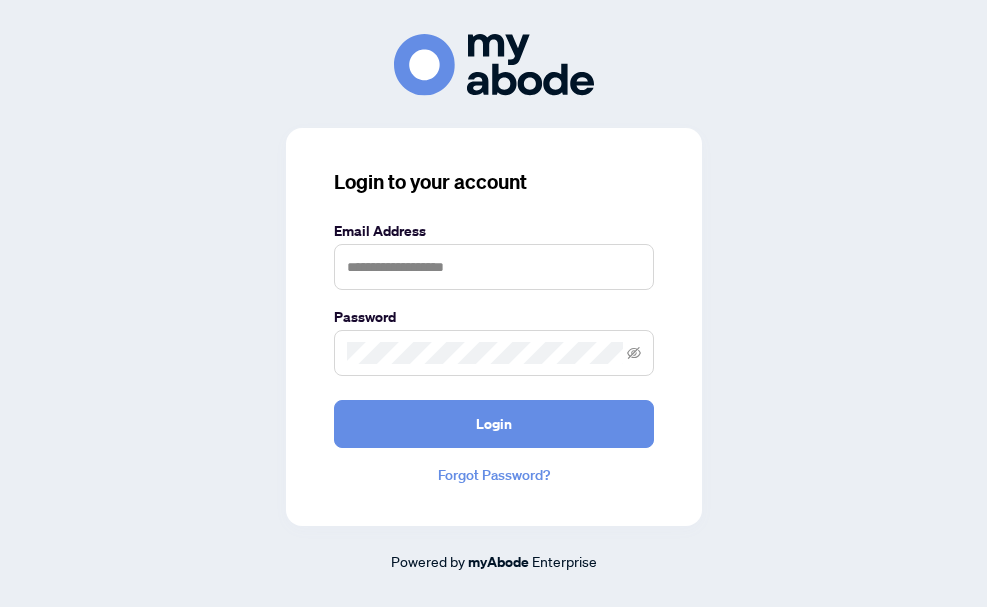scroll, scrollTop: 0, scrollLeft: 0, axis: both 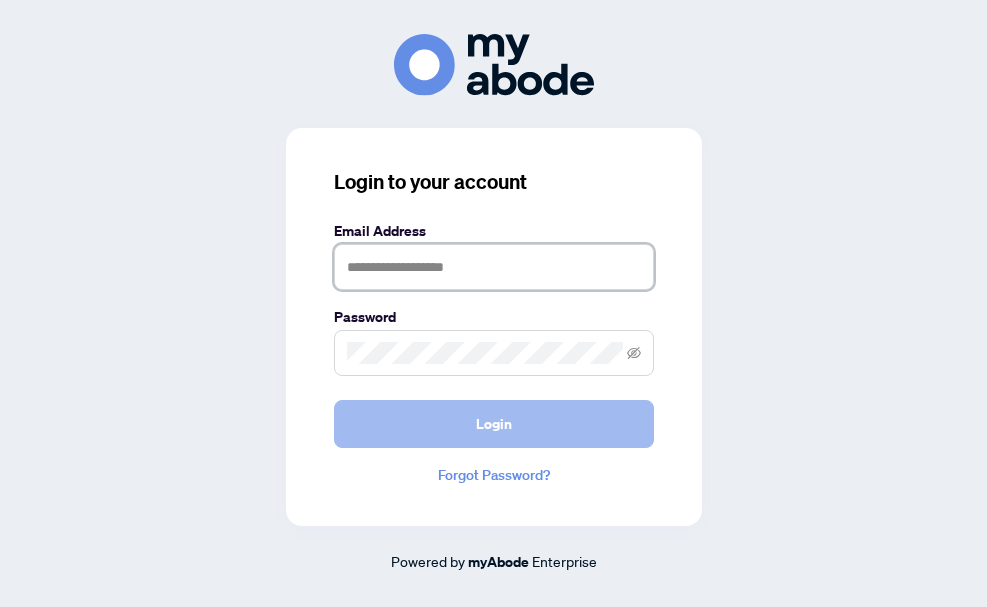 type on "**********" 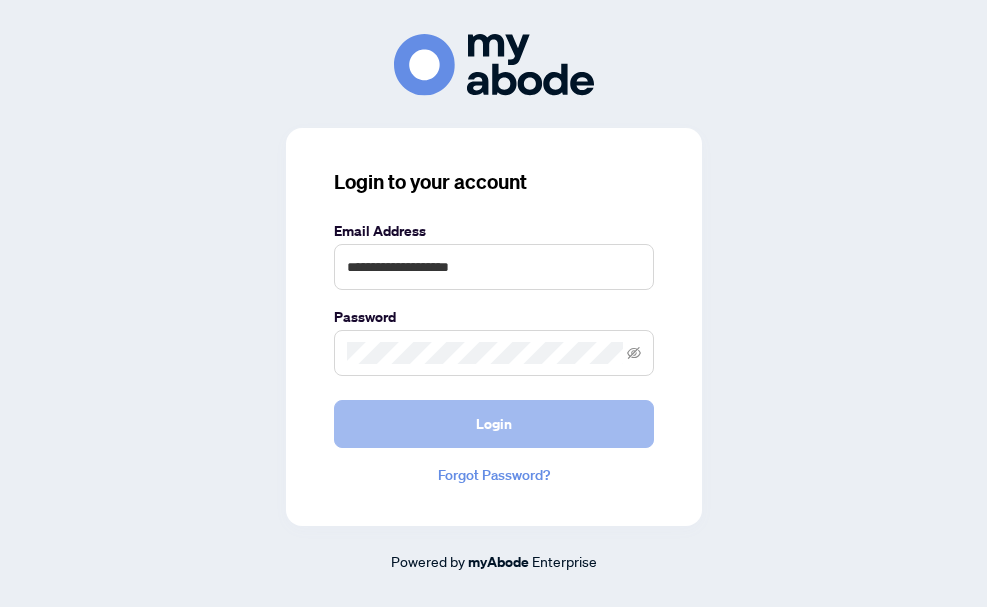 click on "Login" at bounding box center [494, 424] 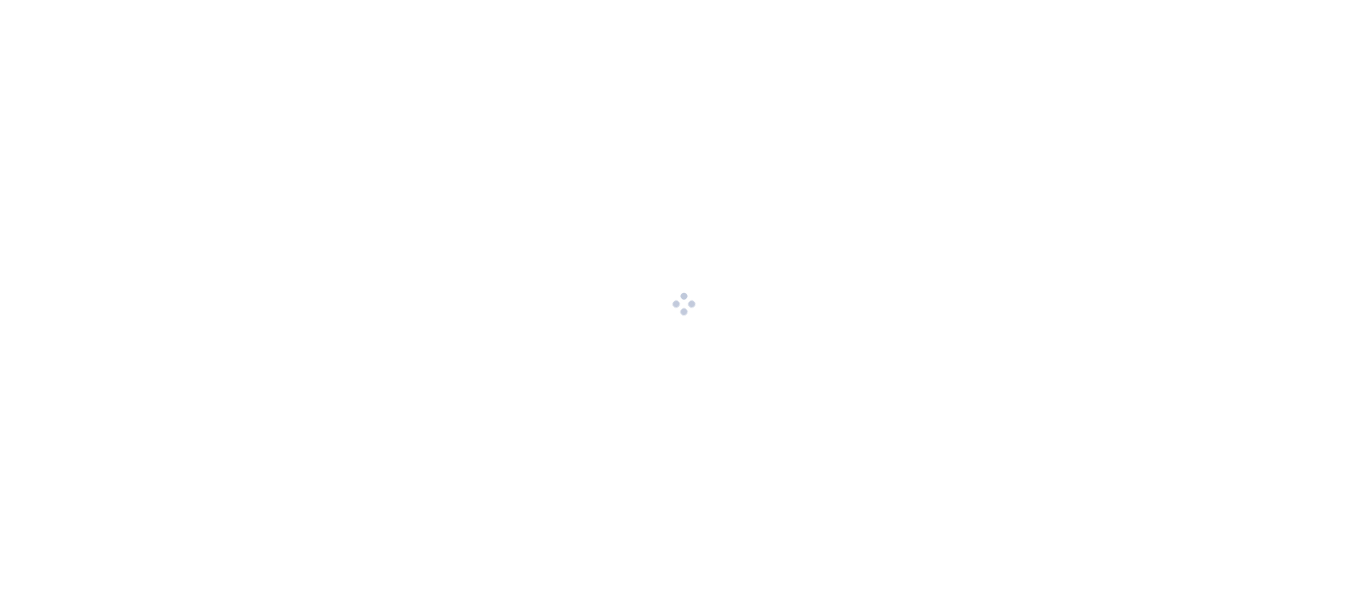scroll, scrollTop: 0, scrollLeft: 0, axis: both 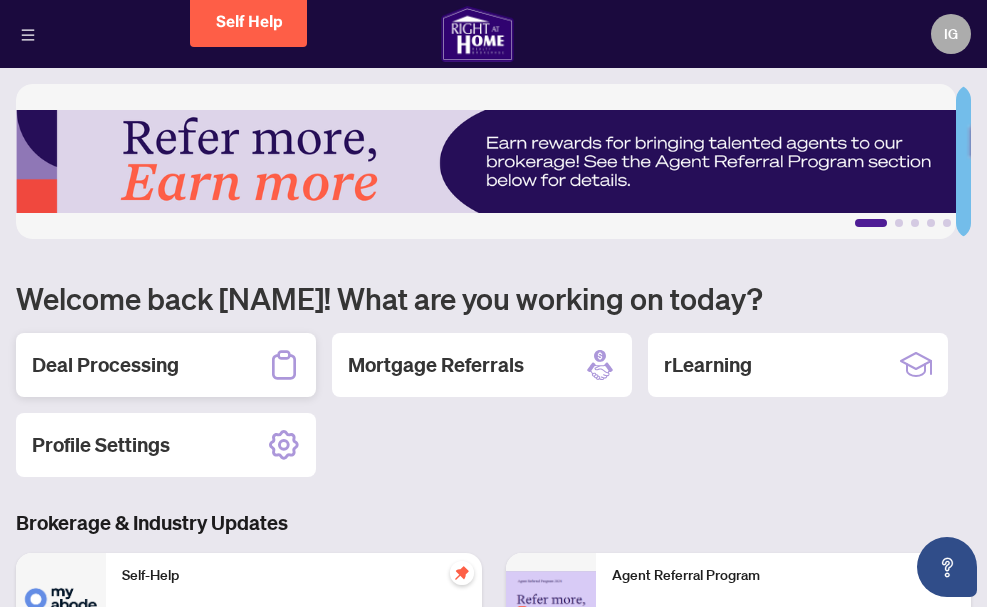 click on "Deal Processing" at bounding box center [105, 365] 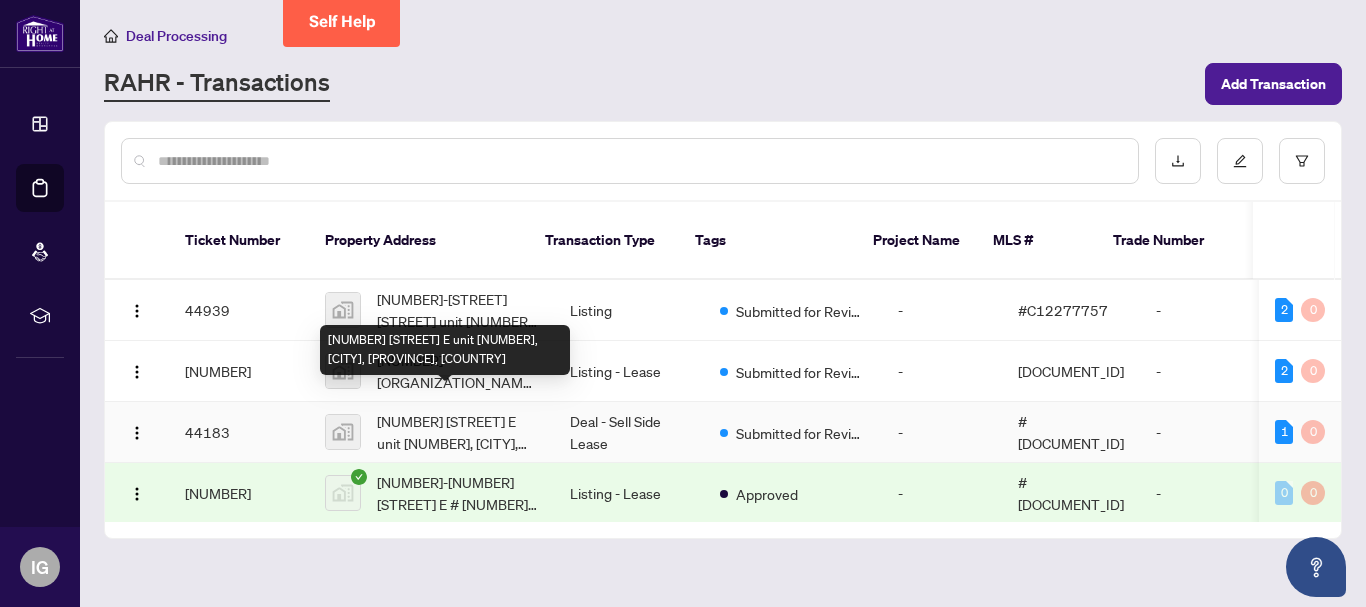 click on "[NUMBER] [STREET] E unit [NUMBER], [CITY], [PROVINCE], [COUNTRY]" at bounding box center [457, 432] 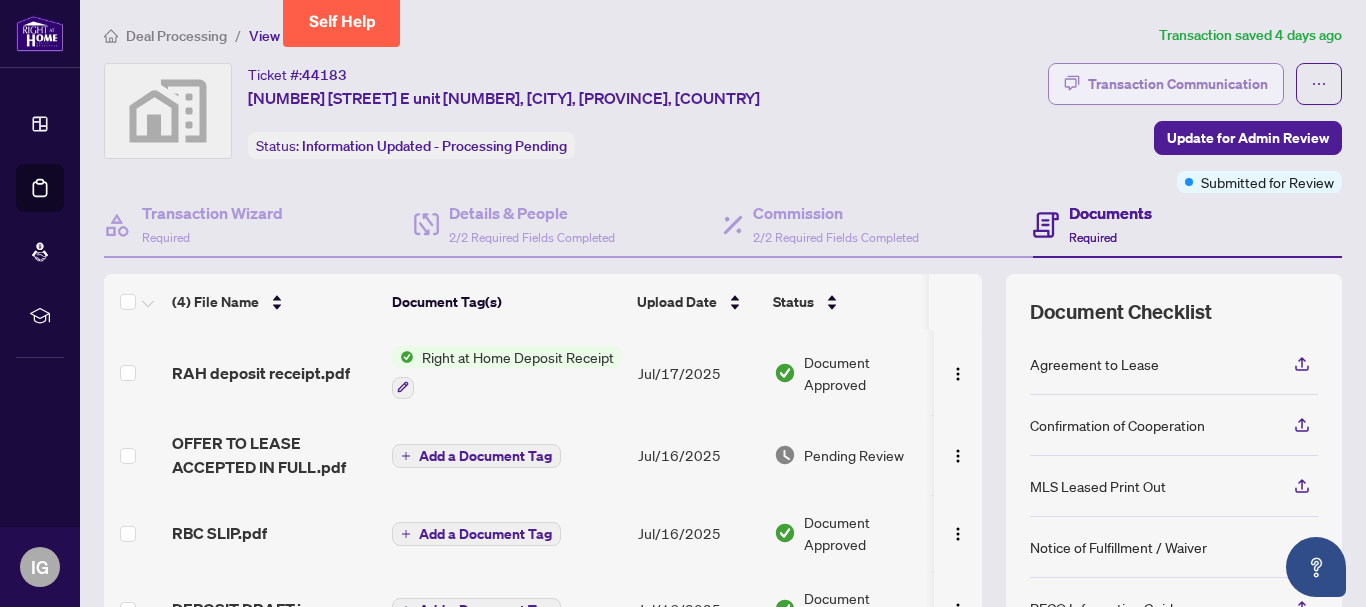 click on "Transaction Communication" at bounding box center [1178, 84] 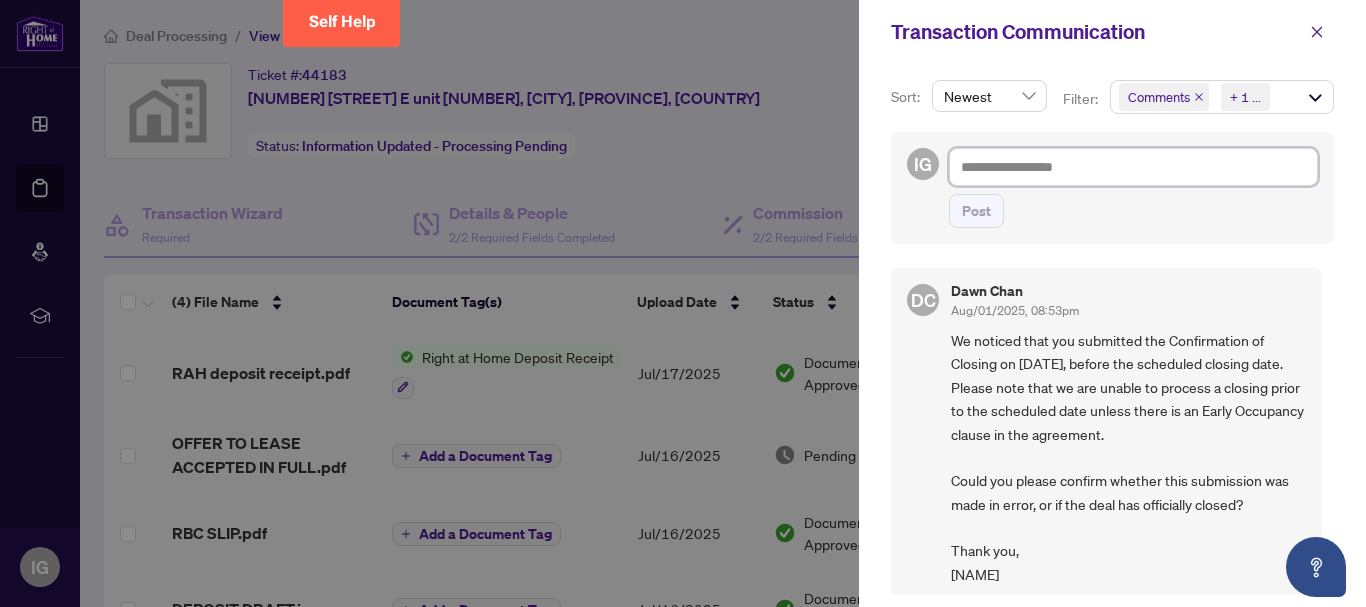 click at bounding box center (1133, 167) 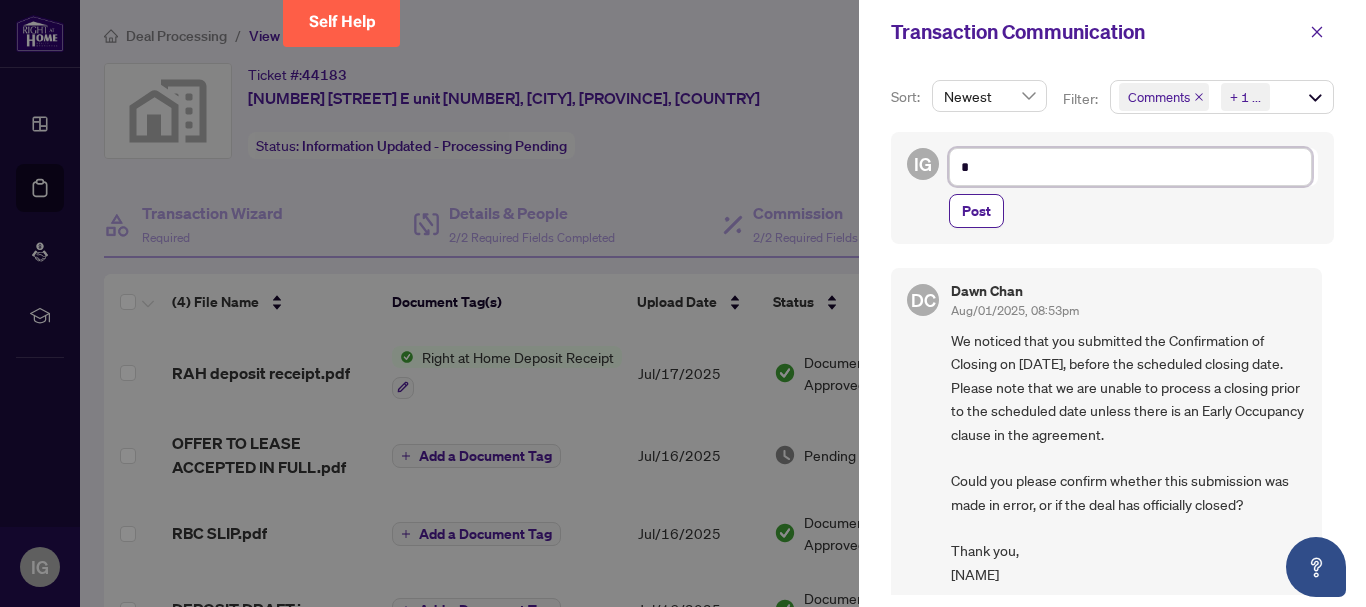 type on "**" 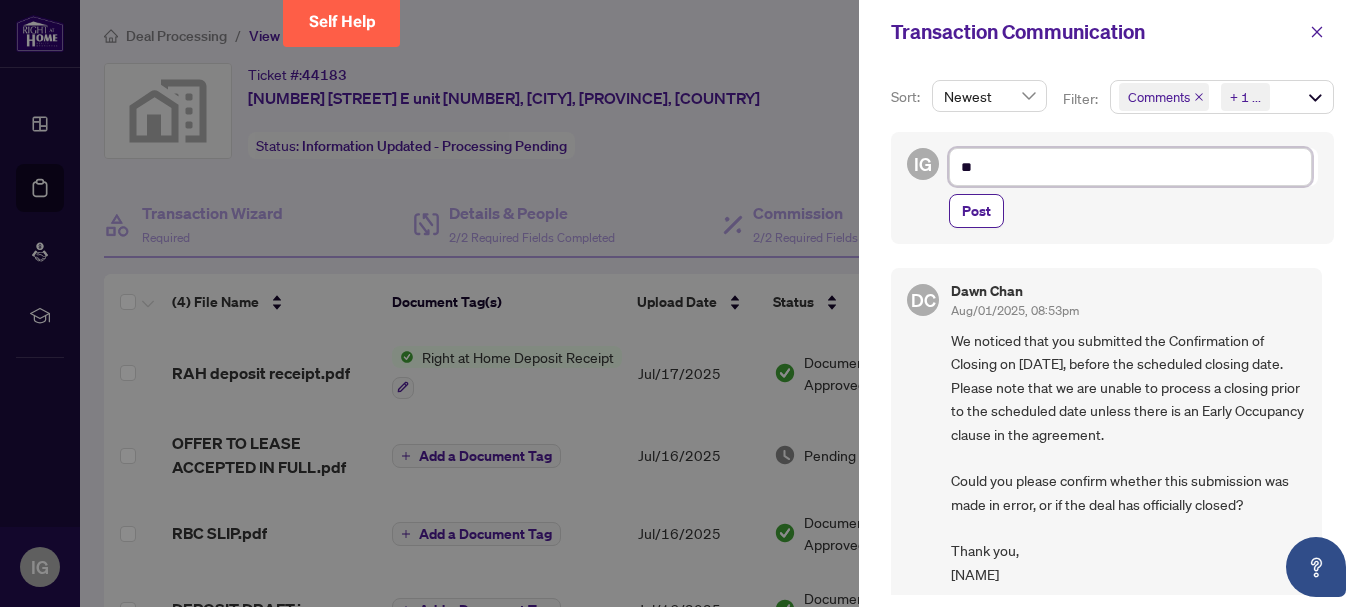type on "***" 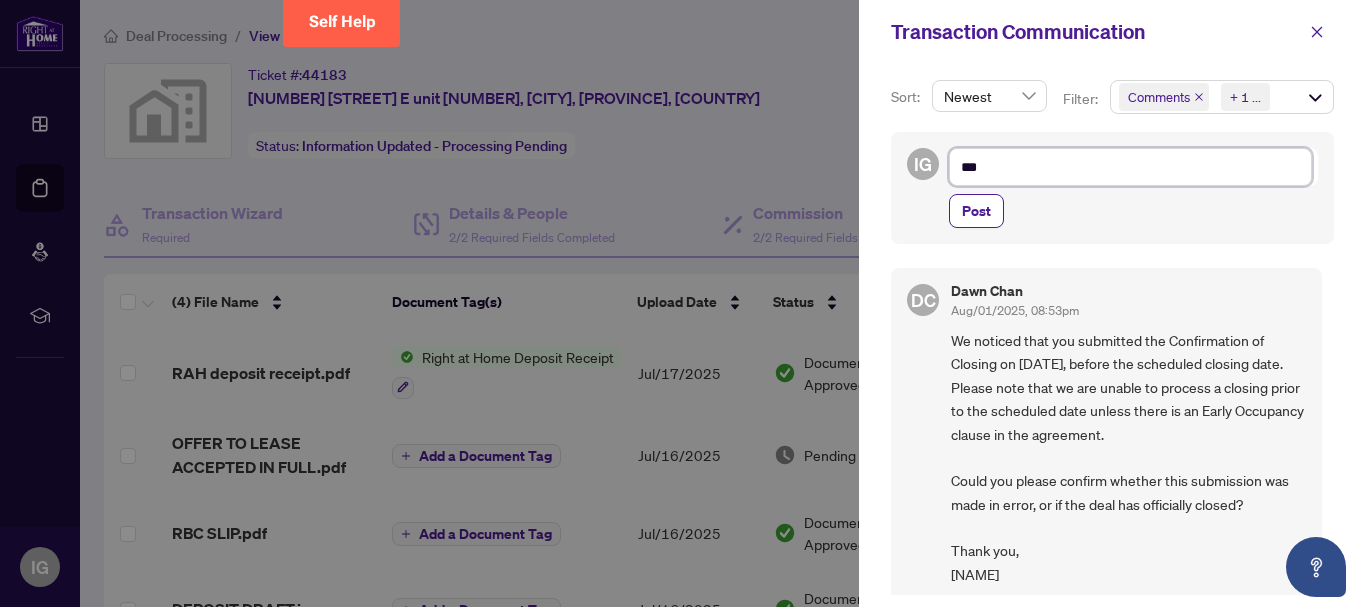 type on "***" 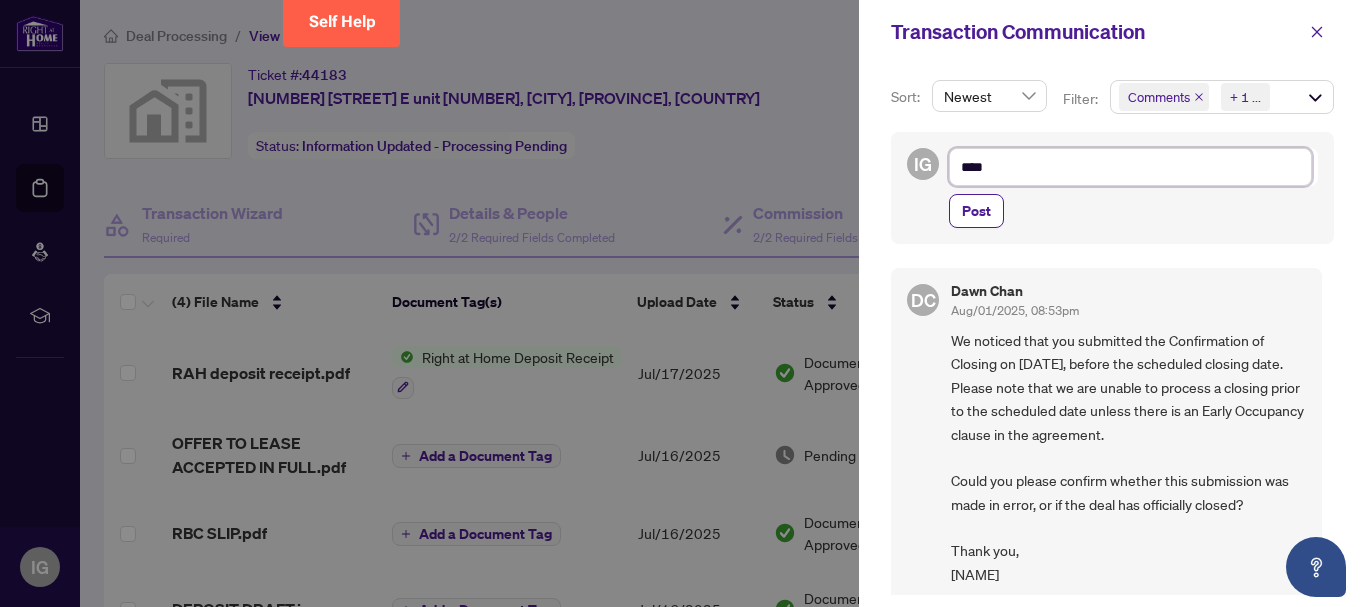 type on "*****" 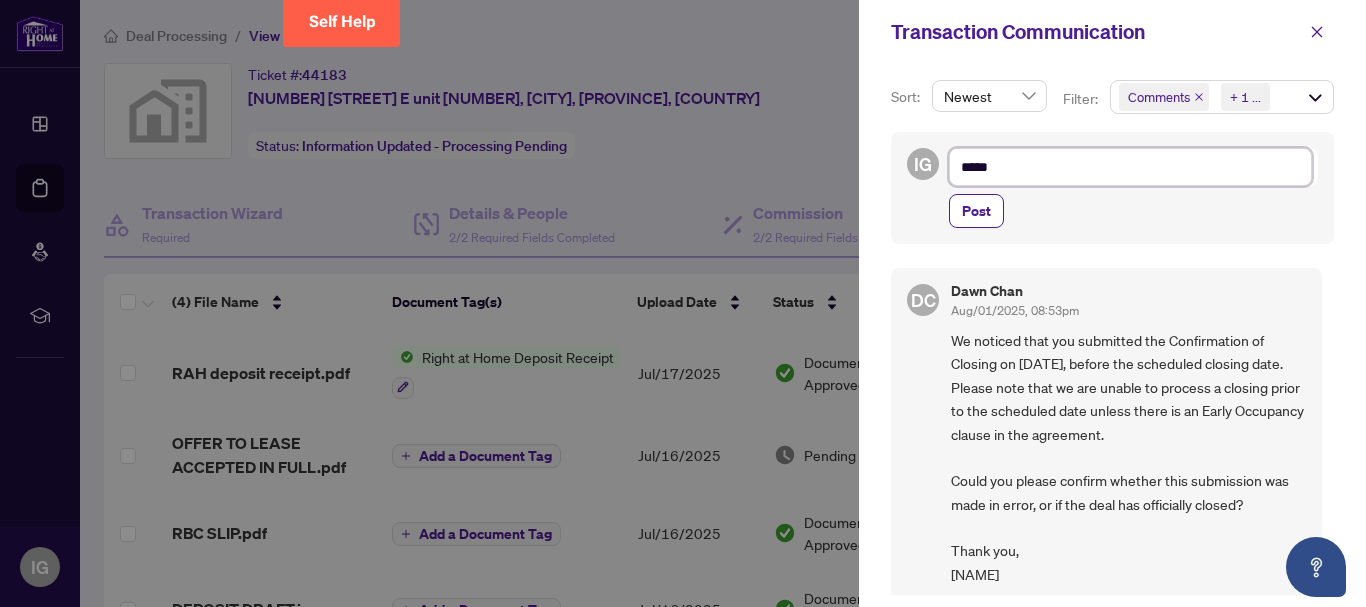 type on "******" 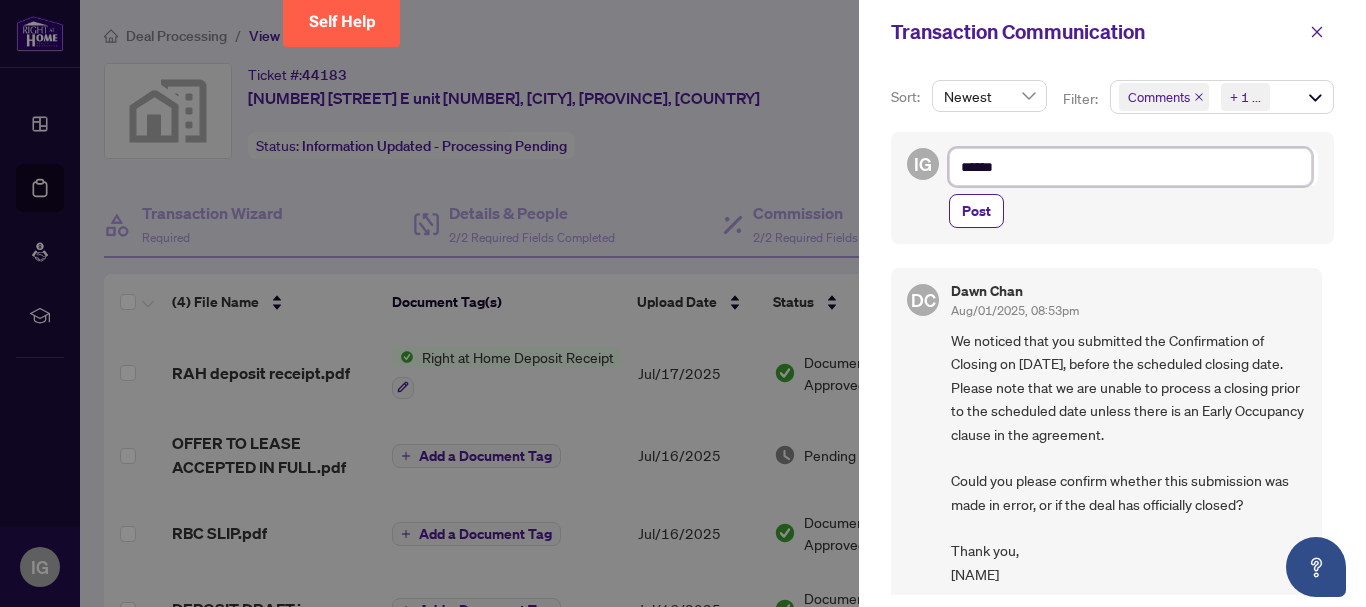 type on "*******" 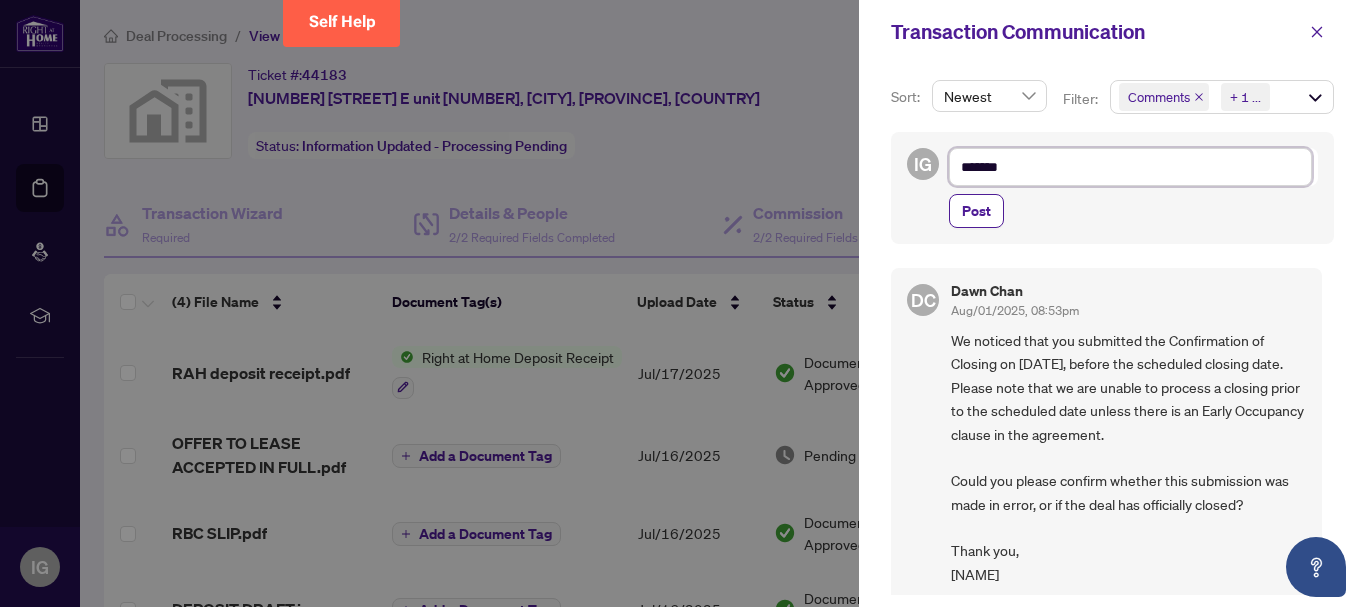 type on "********" 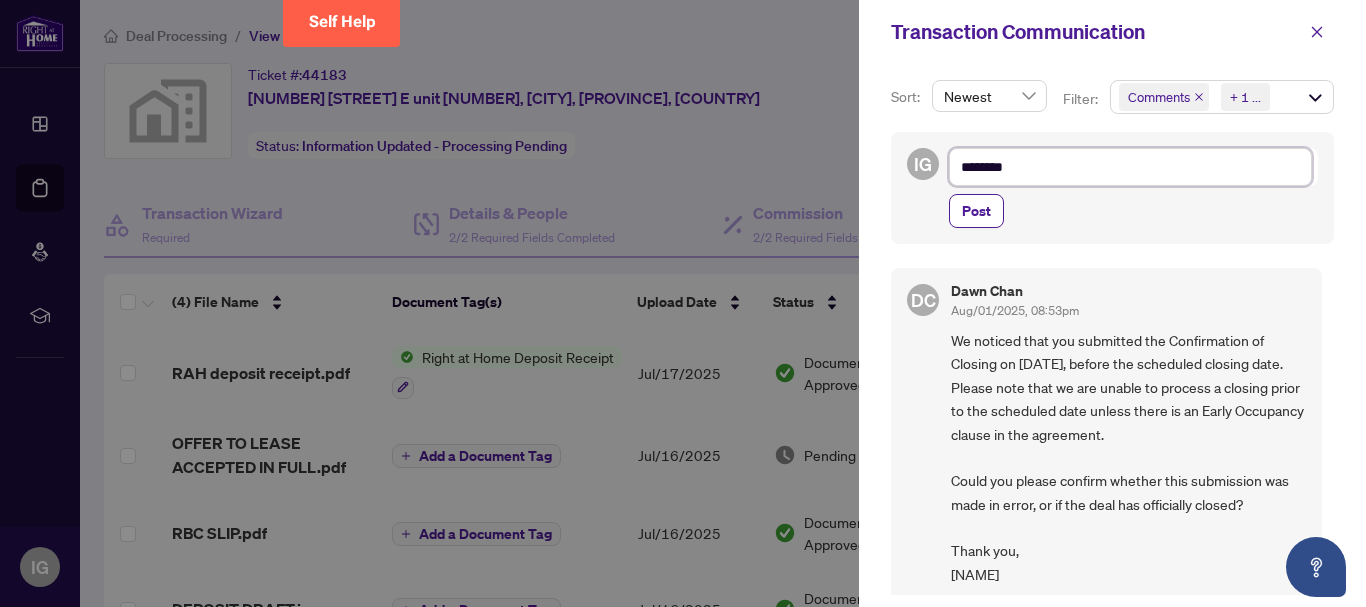 type on "*********" 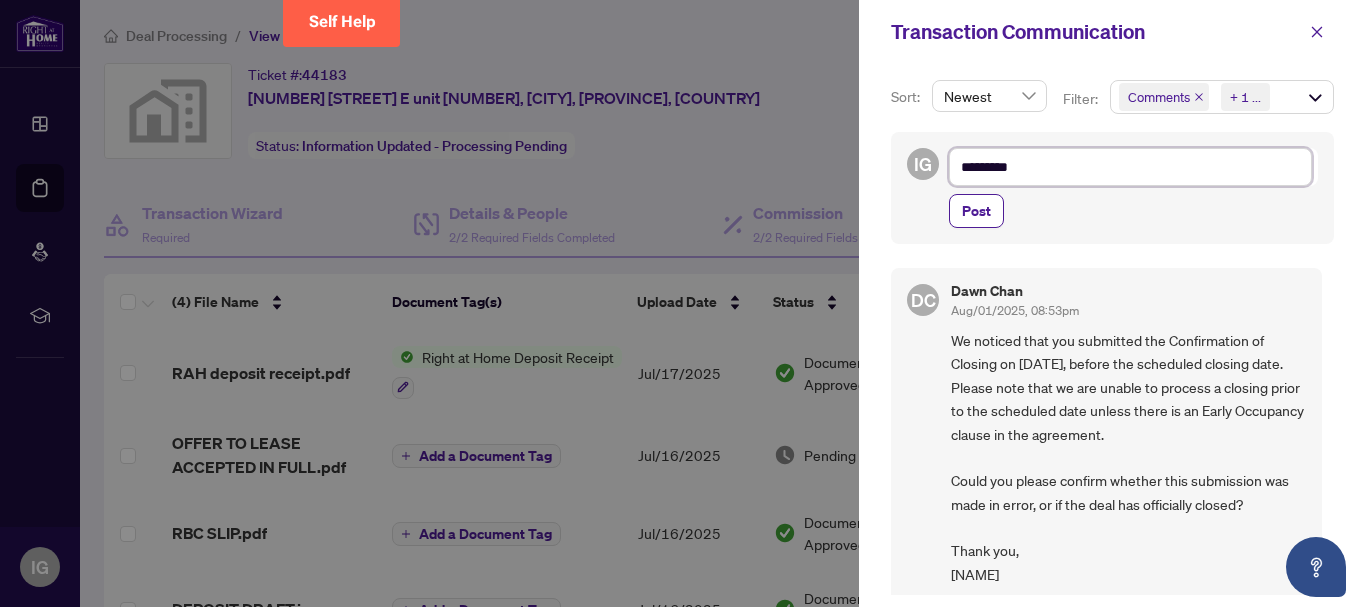type on "*********" 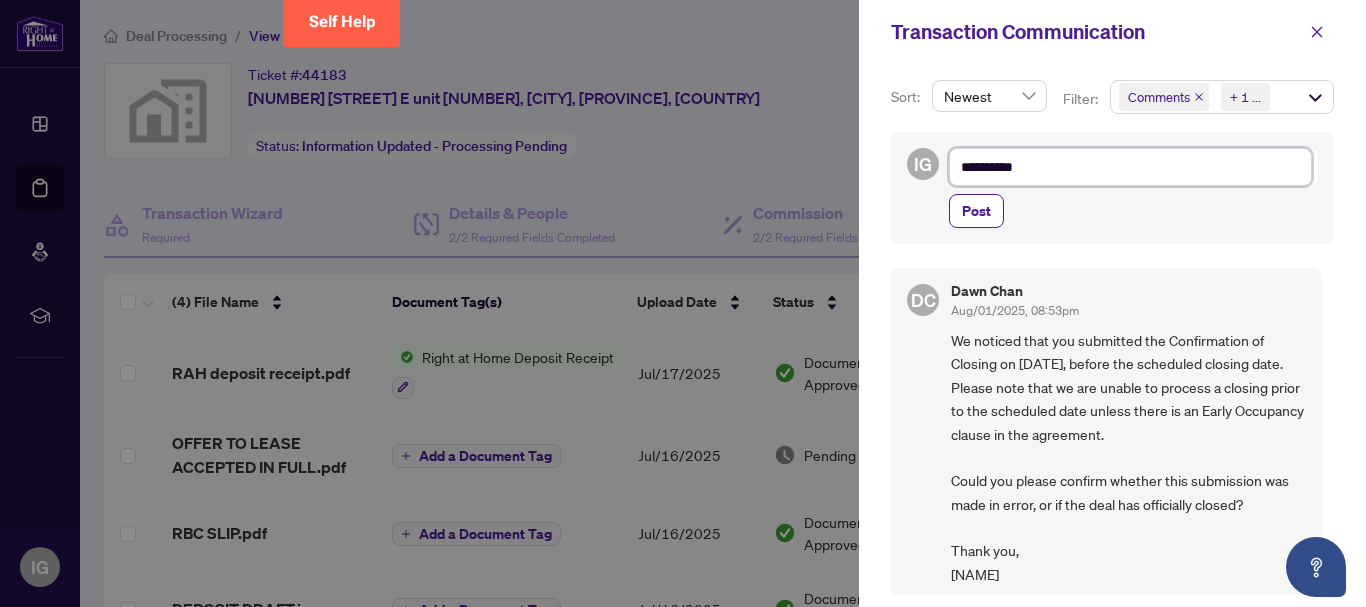 type on "**********" 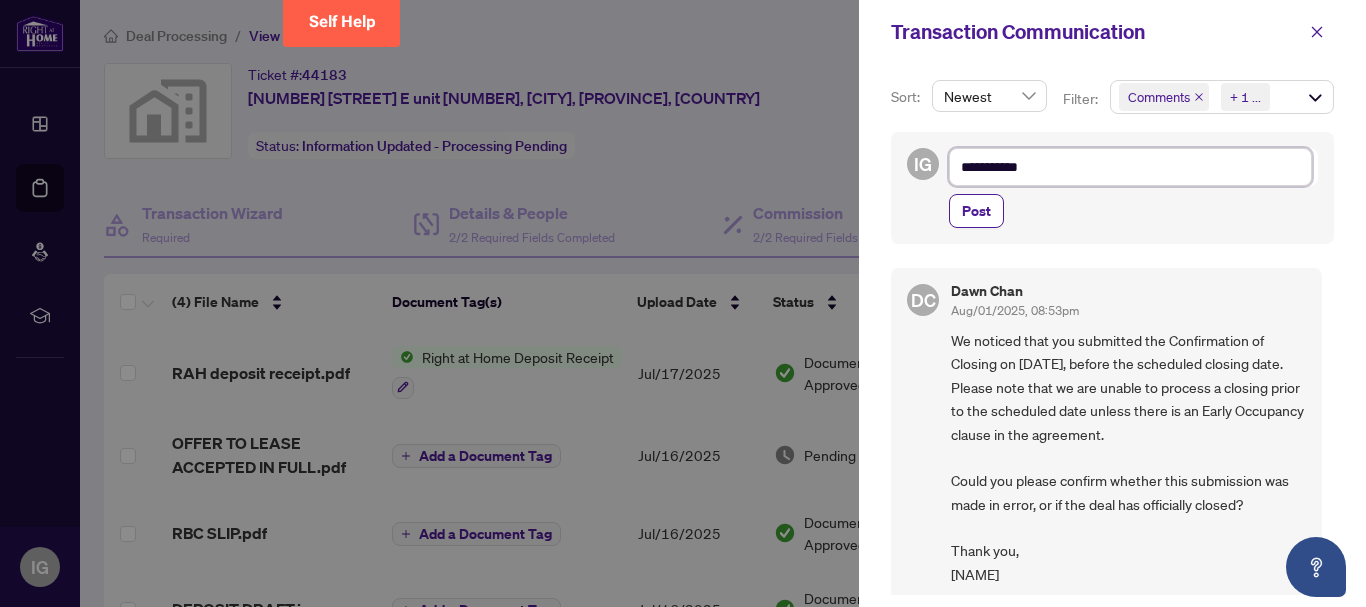 type on "**********" 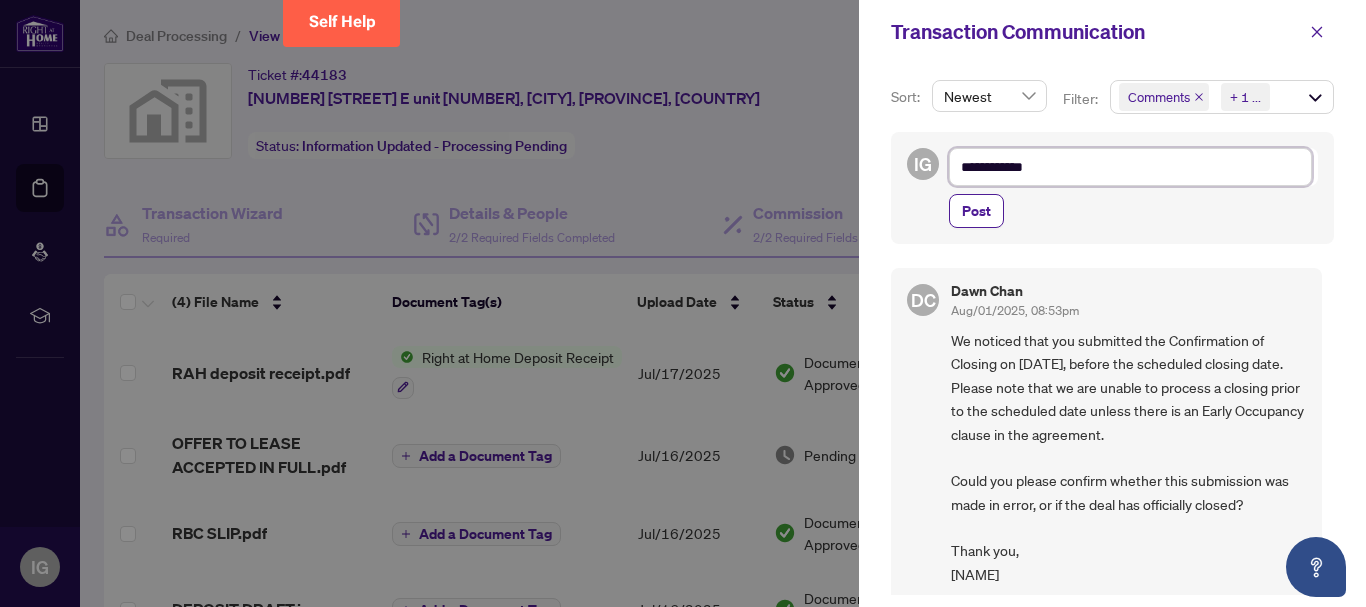 type on "**********" 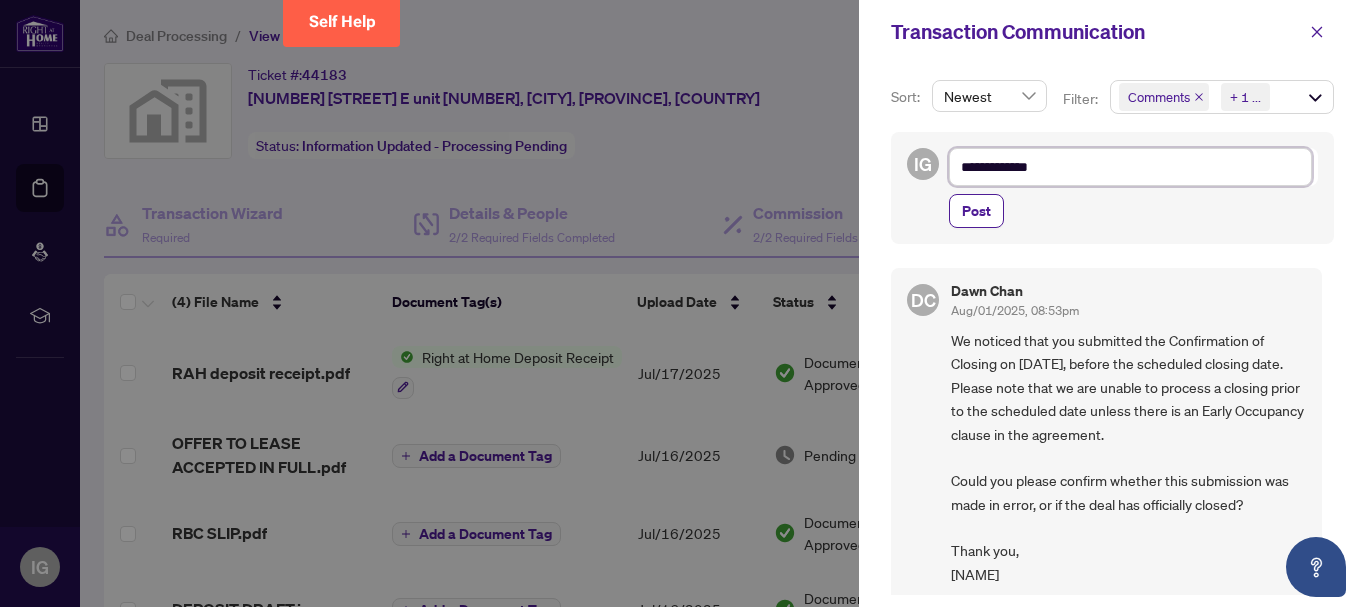 type on "**********" 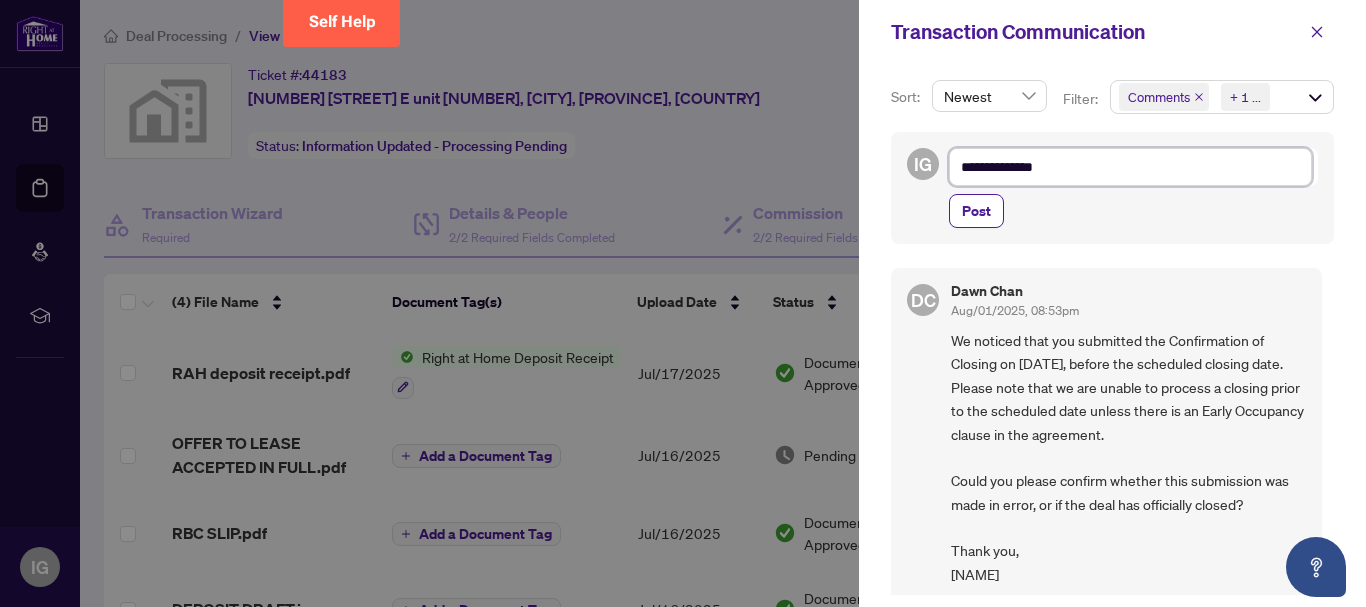 type on "**********" 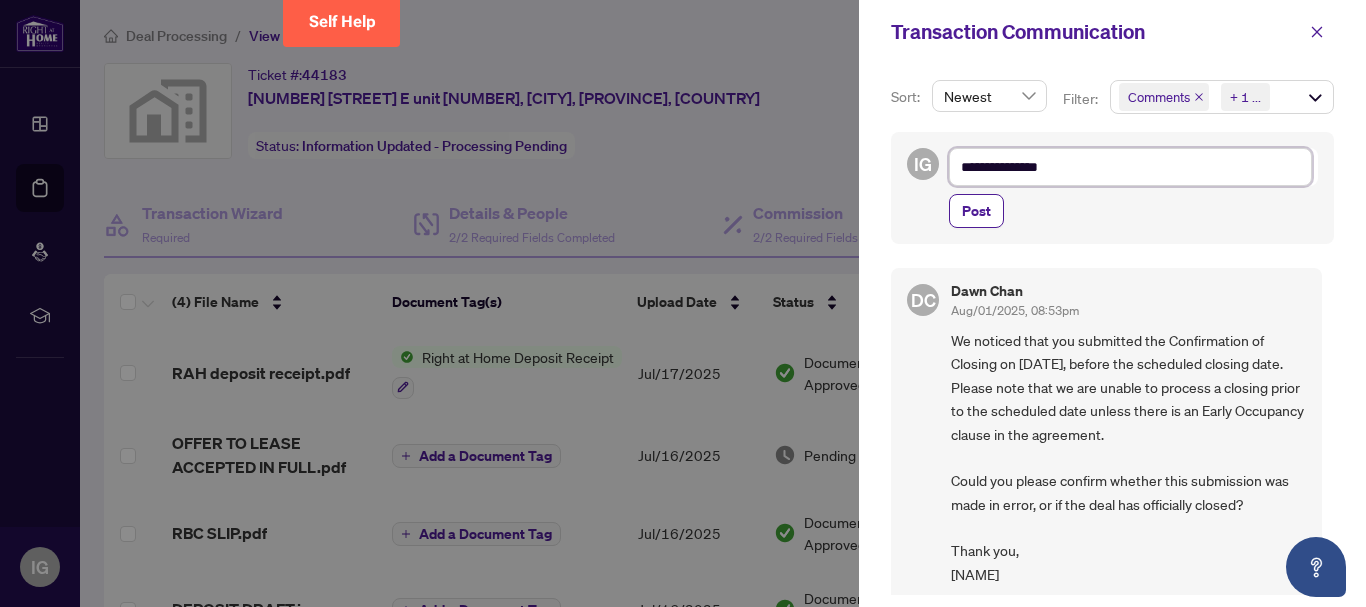 type on "**********" 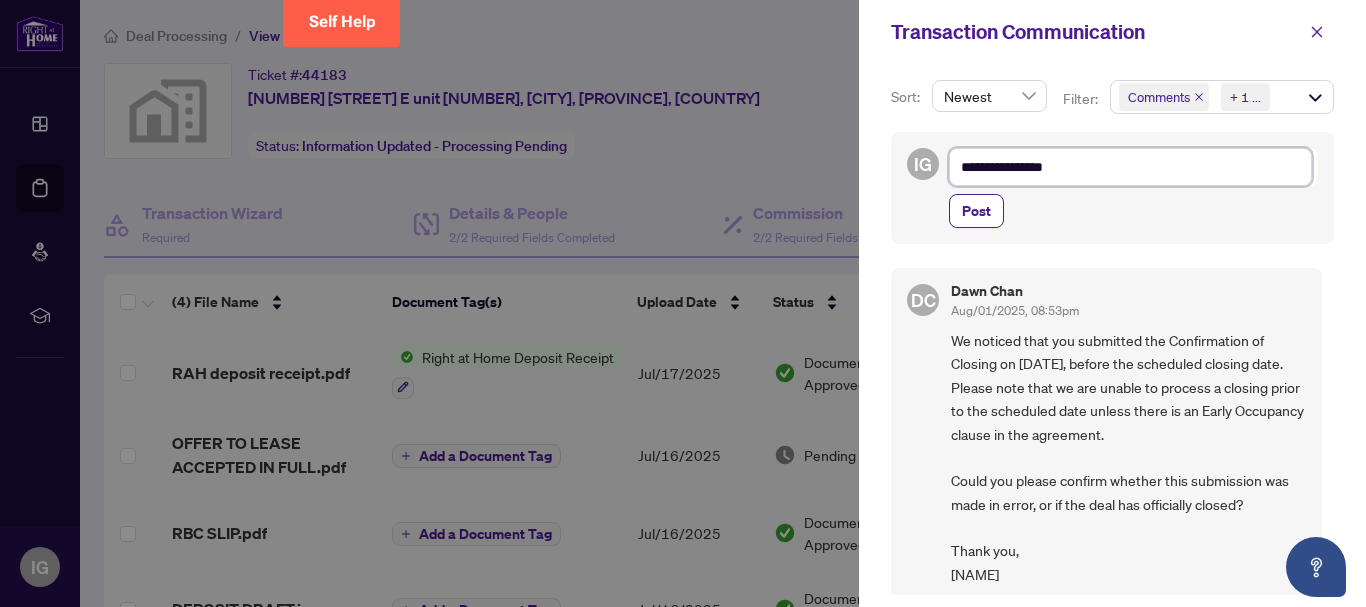 type on "**********" 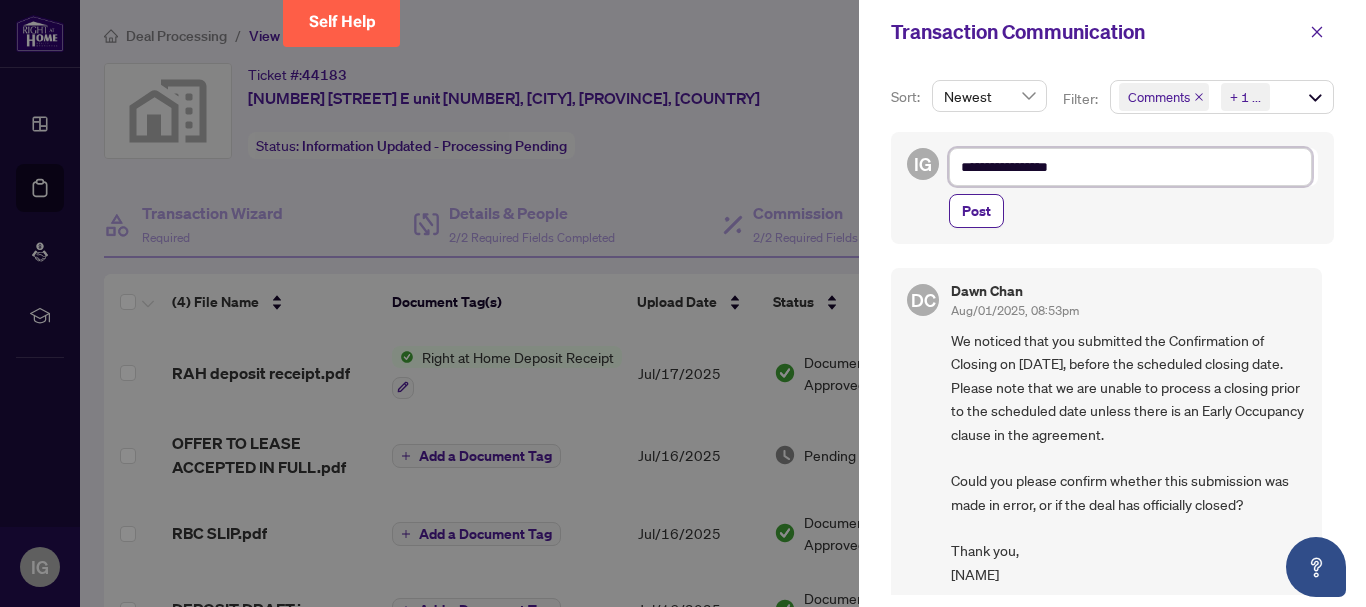 type on "**********" 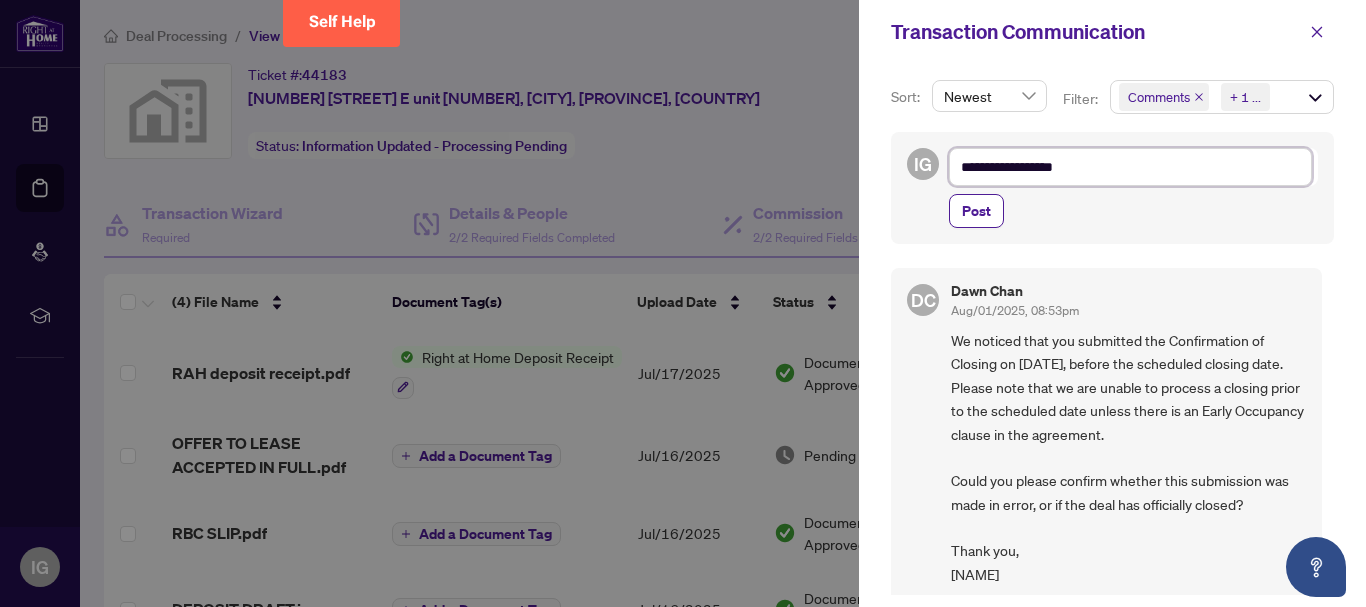 type on "**********" 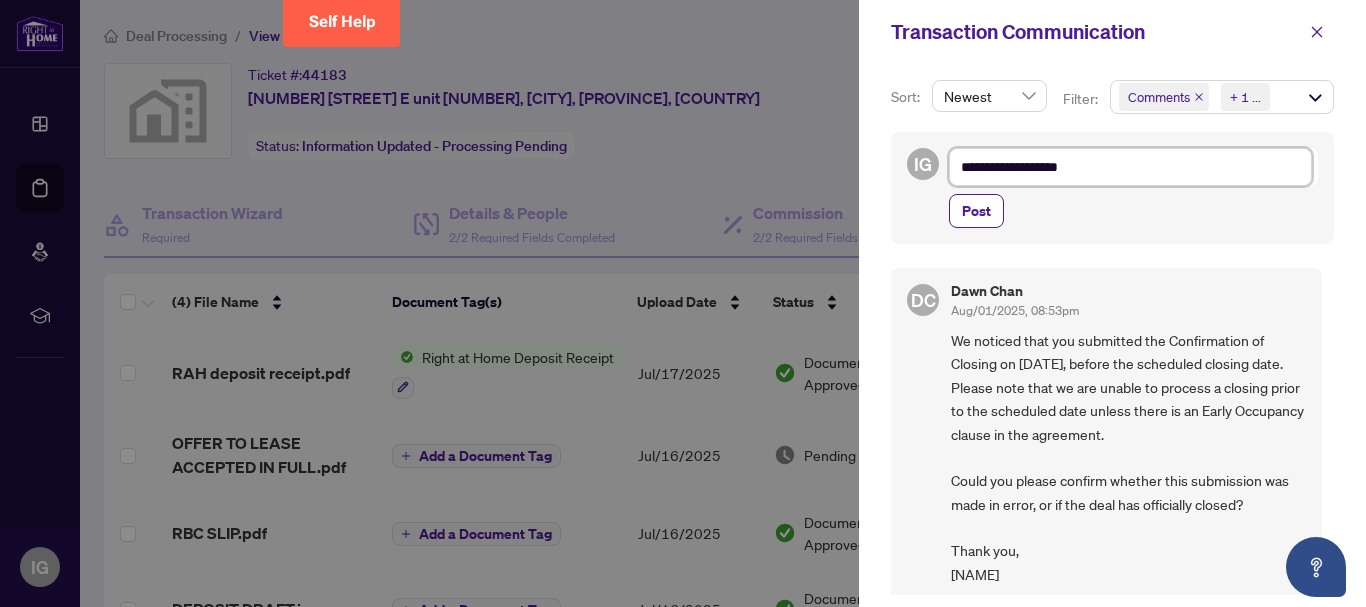 type on "**********" 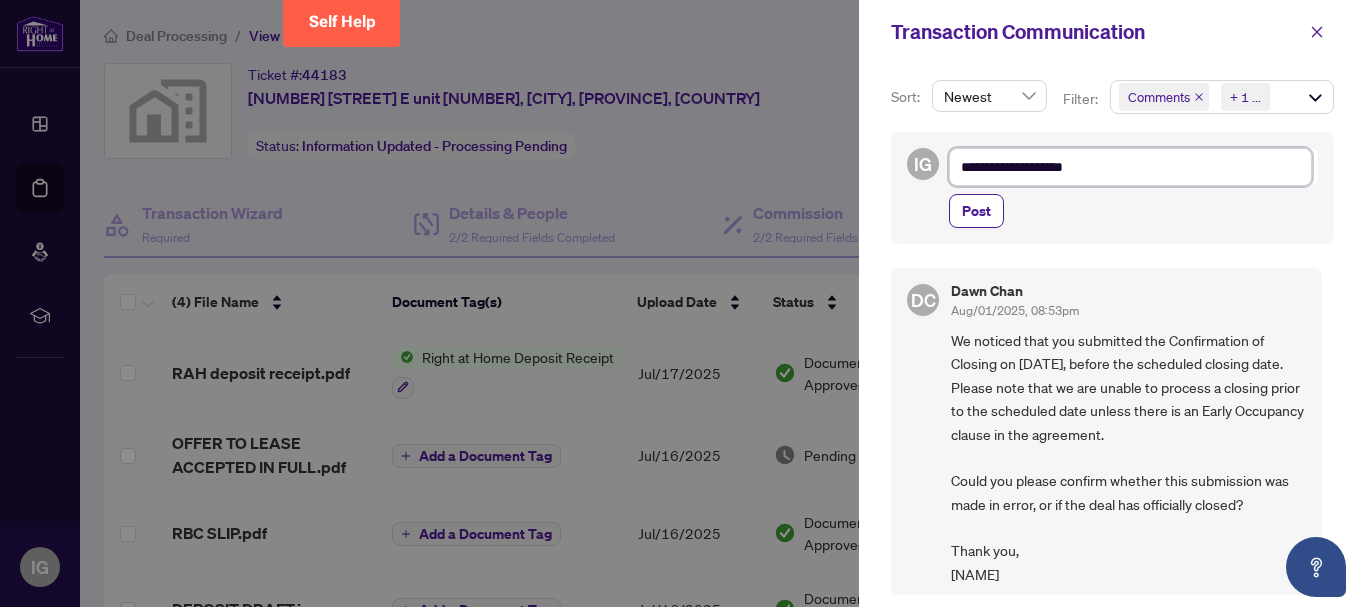 type on "**********" 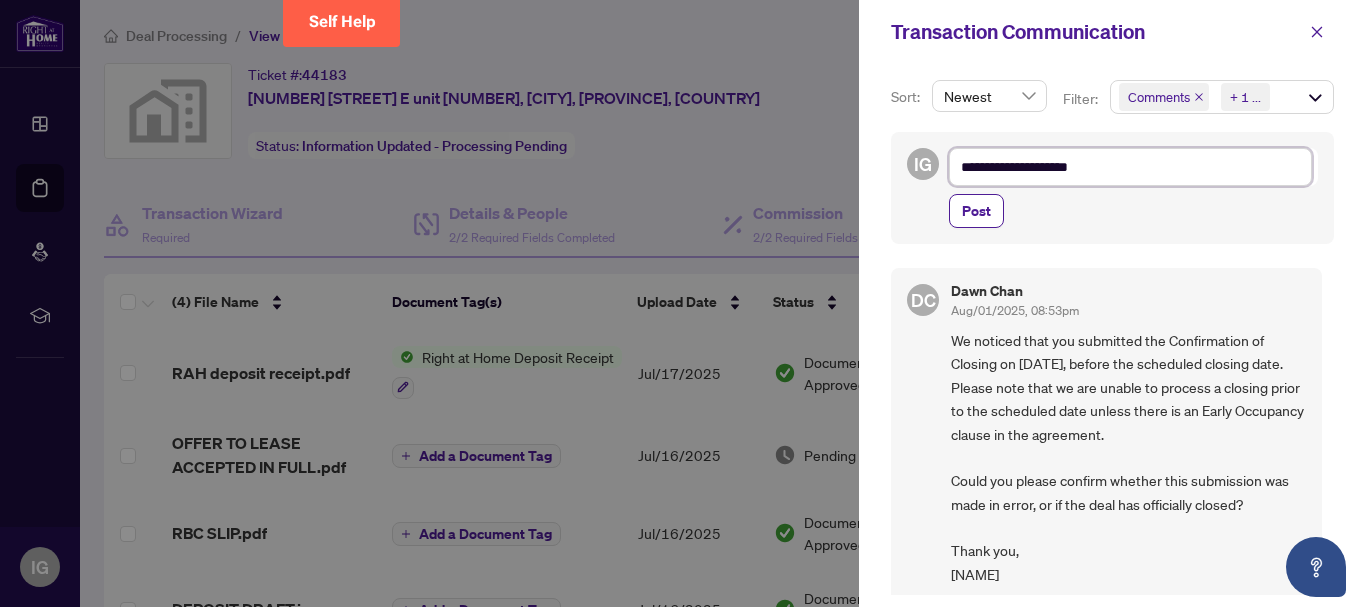 type on "**********" 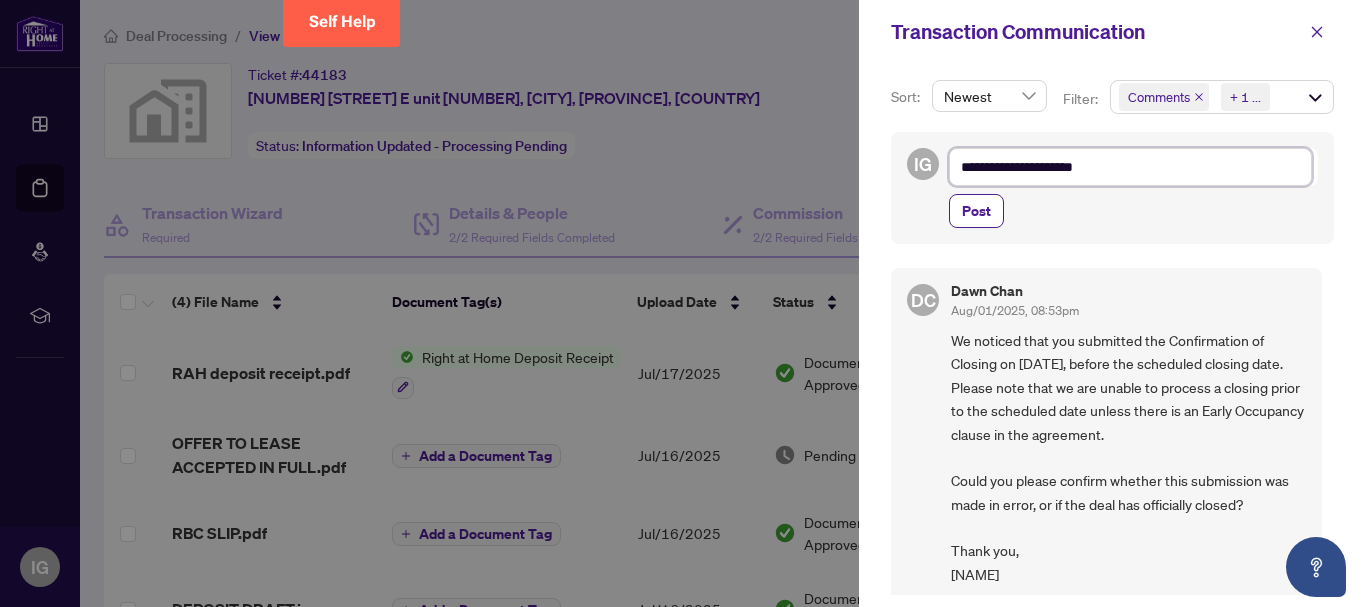type on "**********" 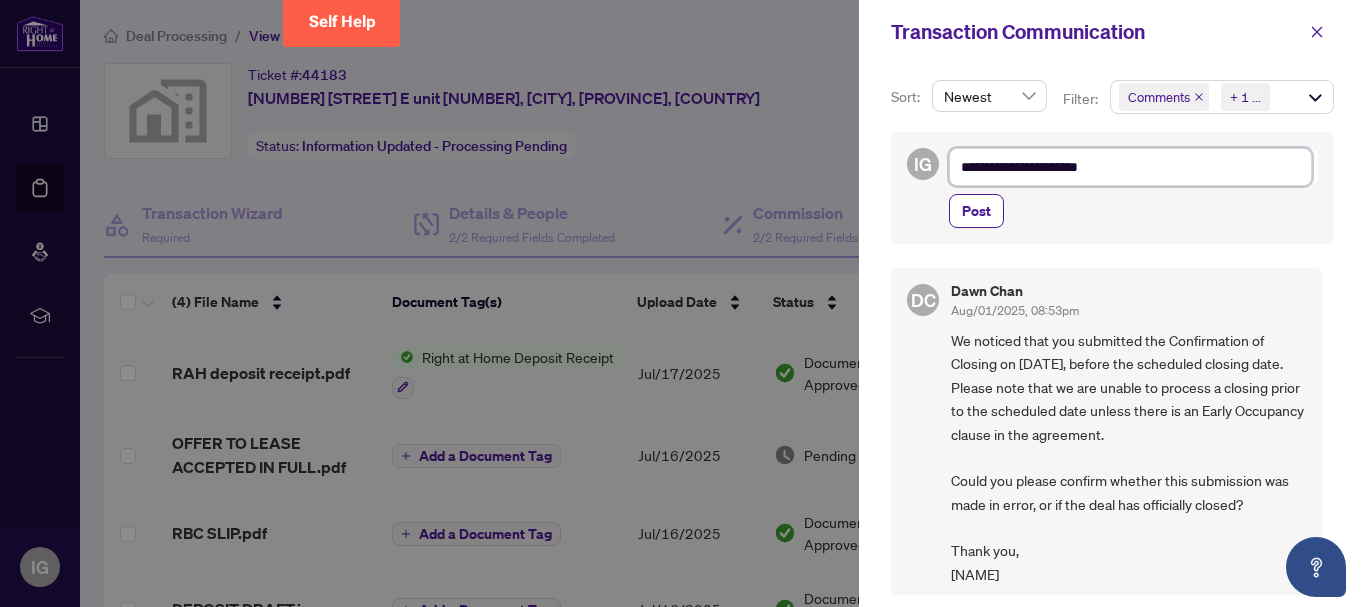 type on "**********" 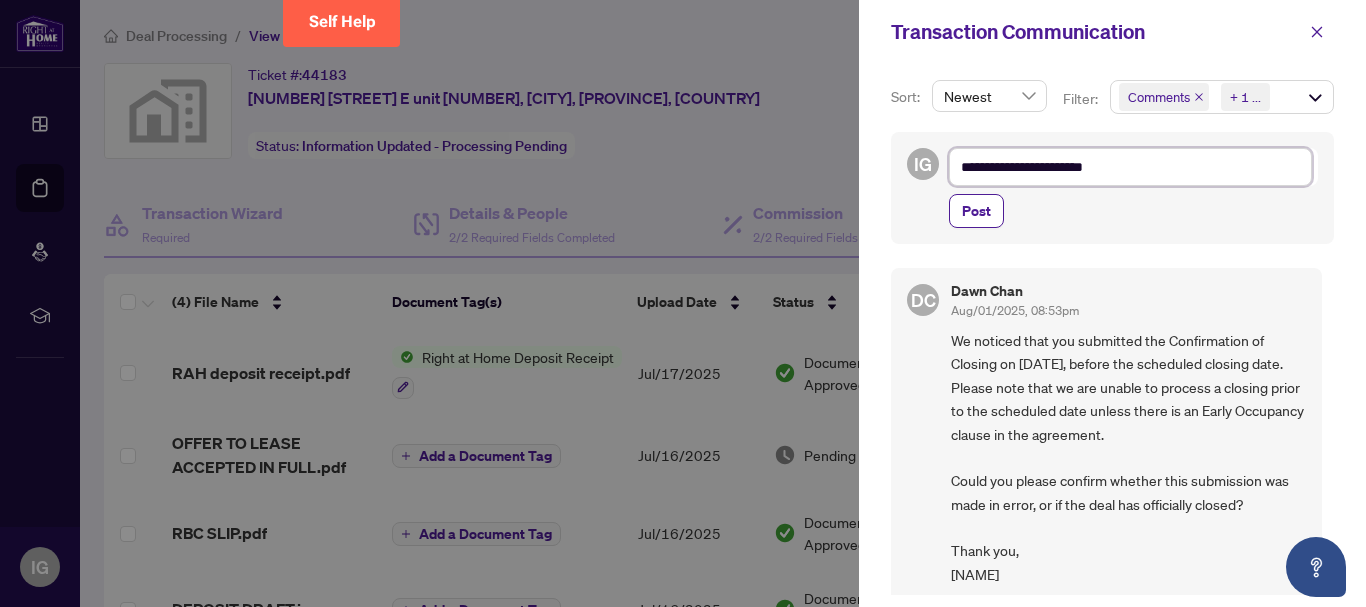 type on "**********" 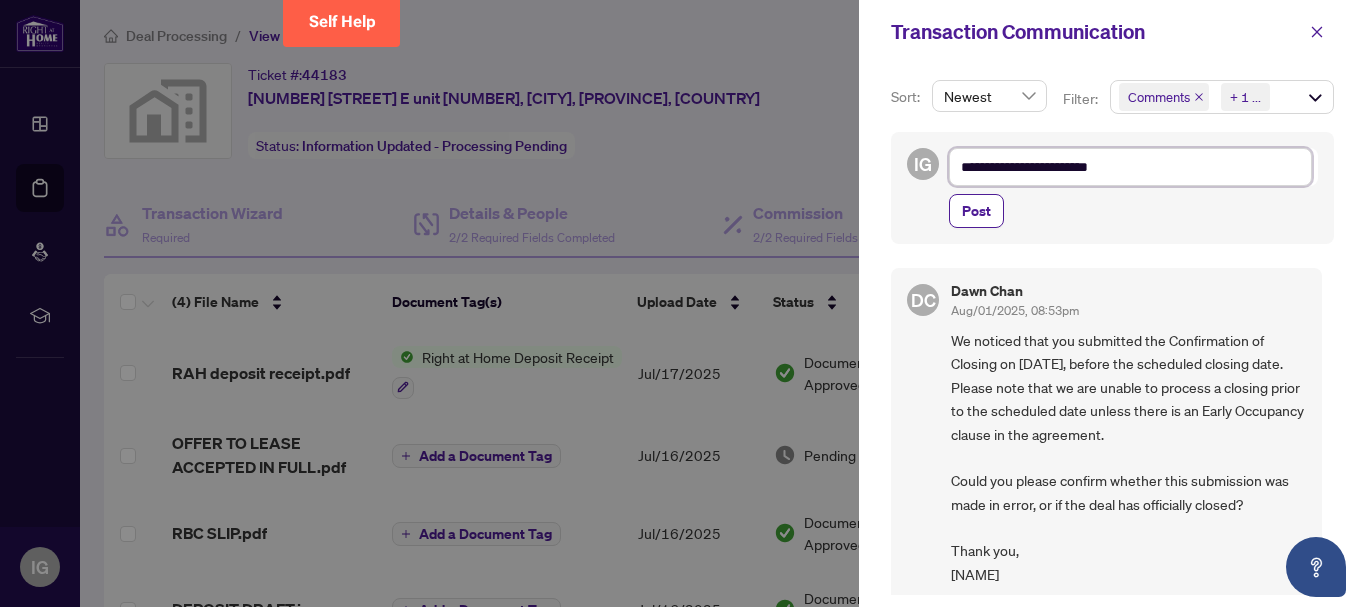 type on "**********" 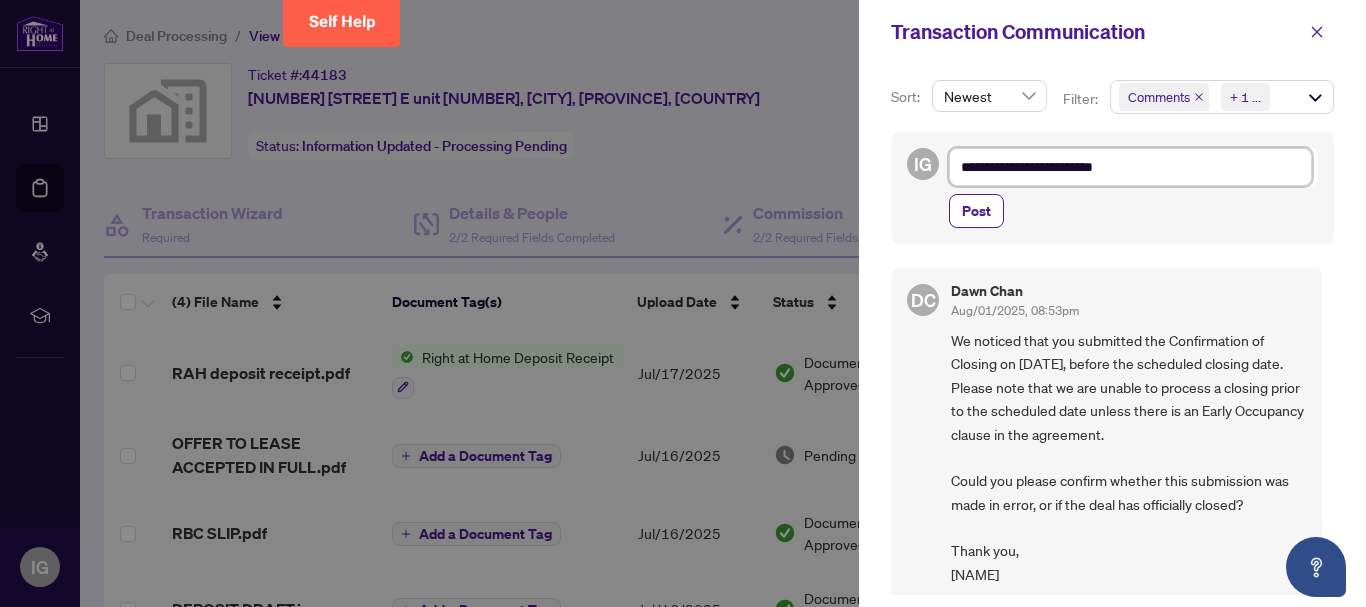 type on "**********" 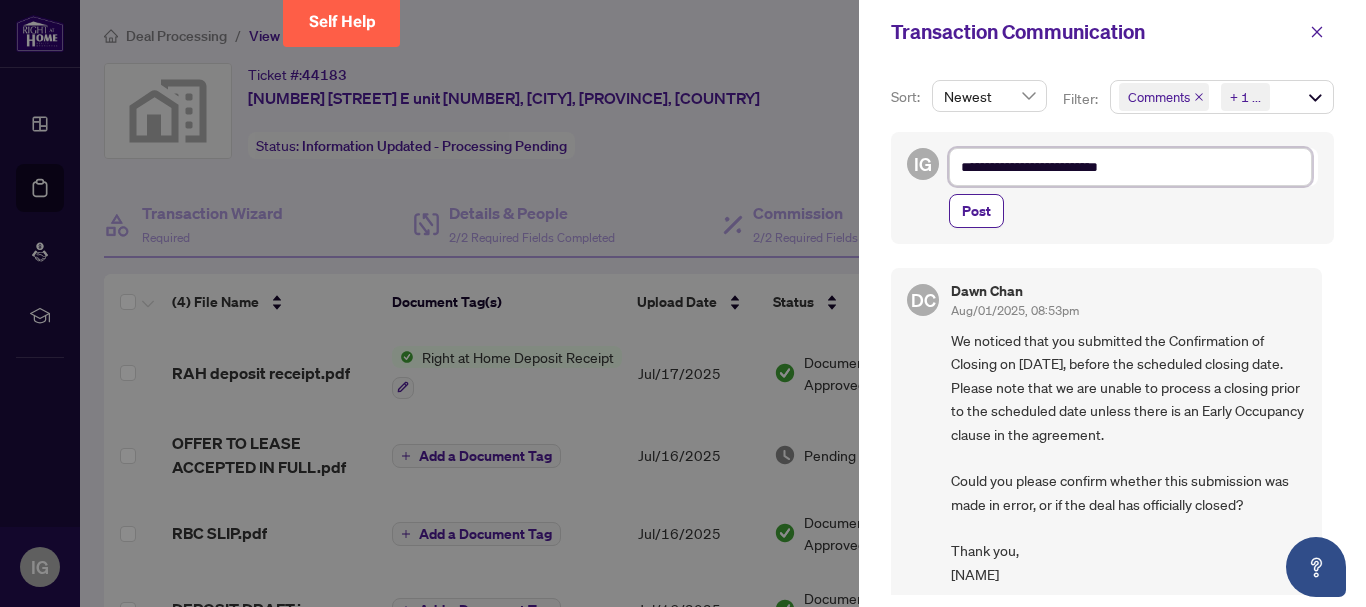 type on "**********" 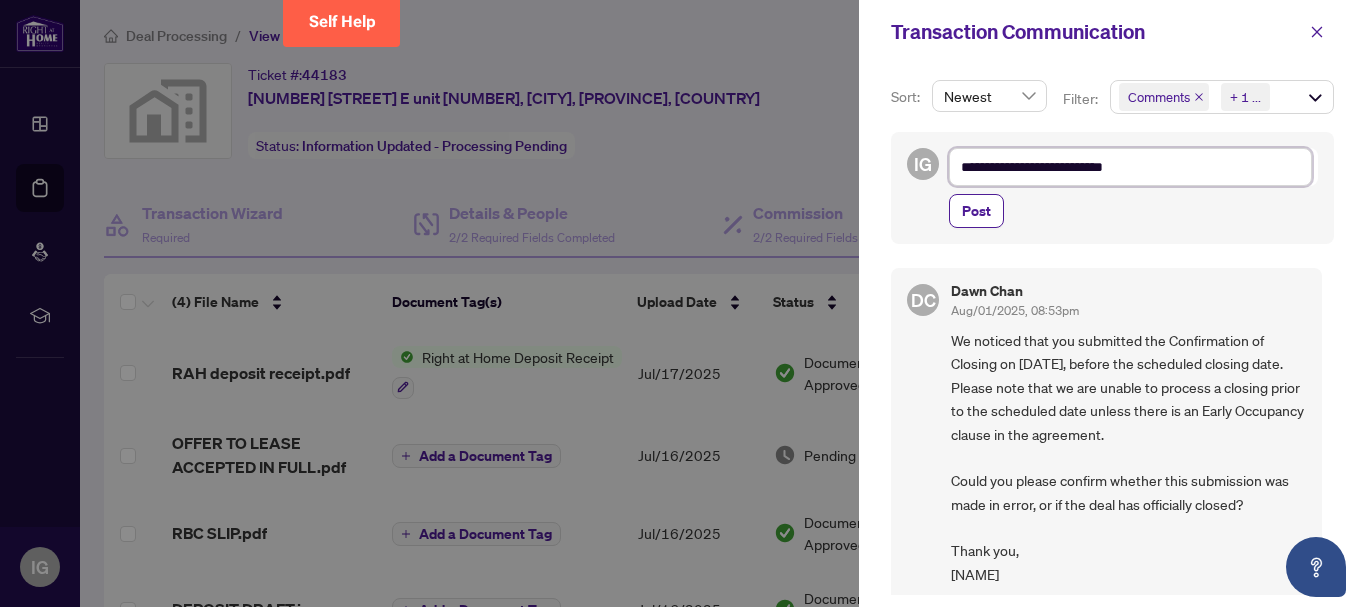 type on "**********" 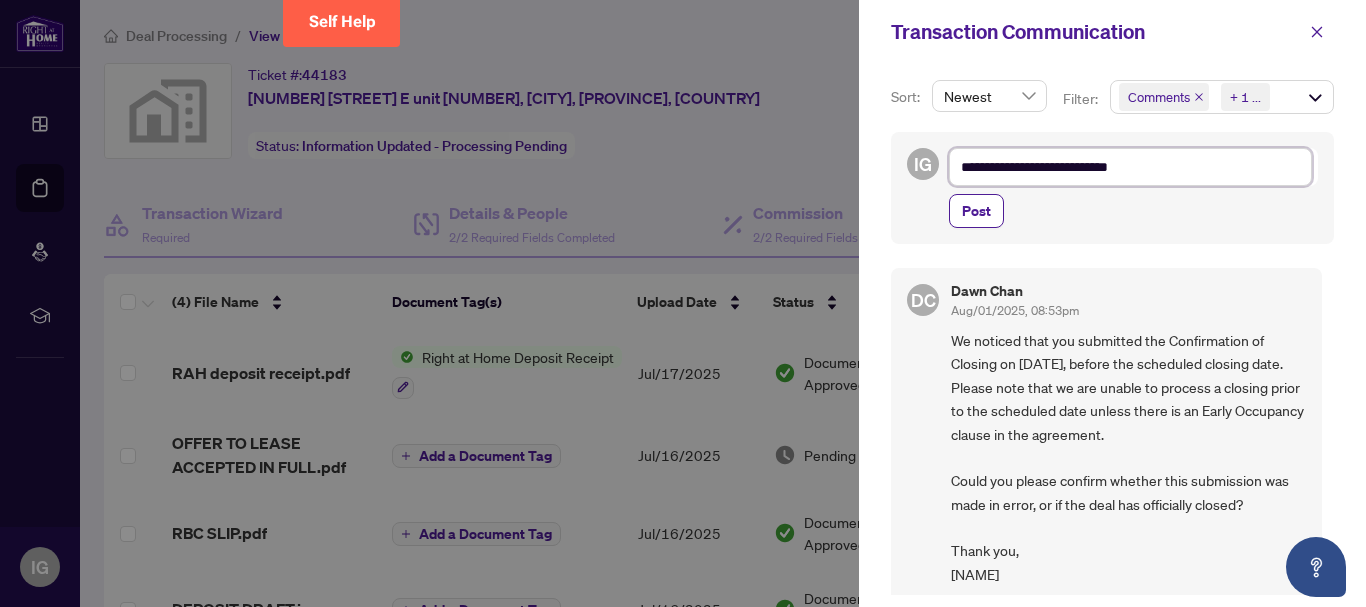 type on "**********" 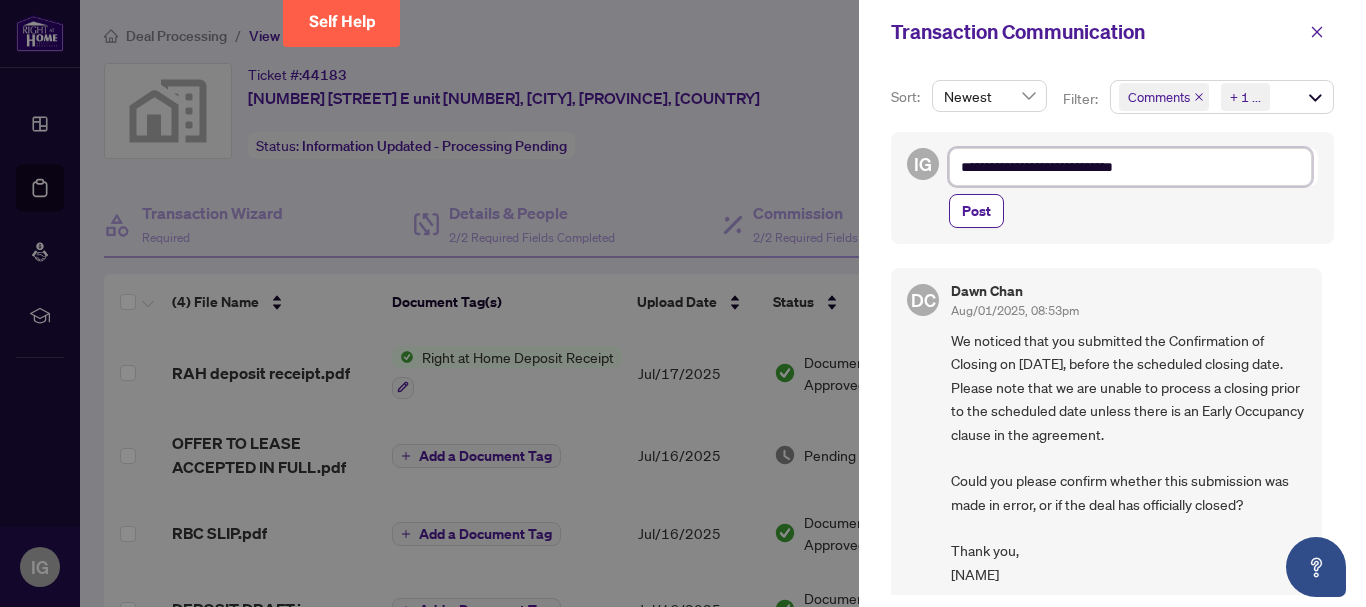 type on "**********" 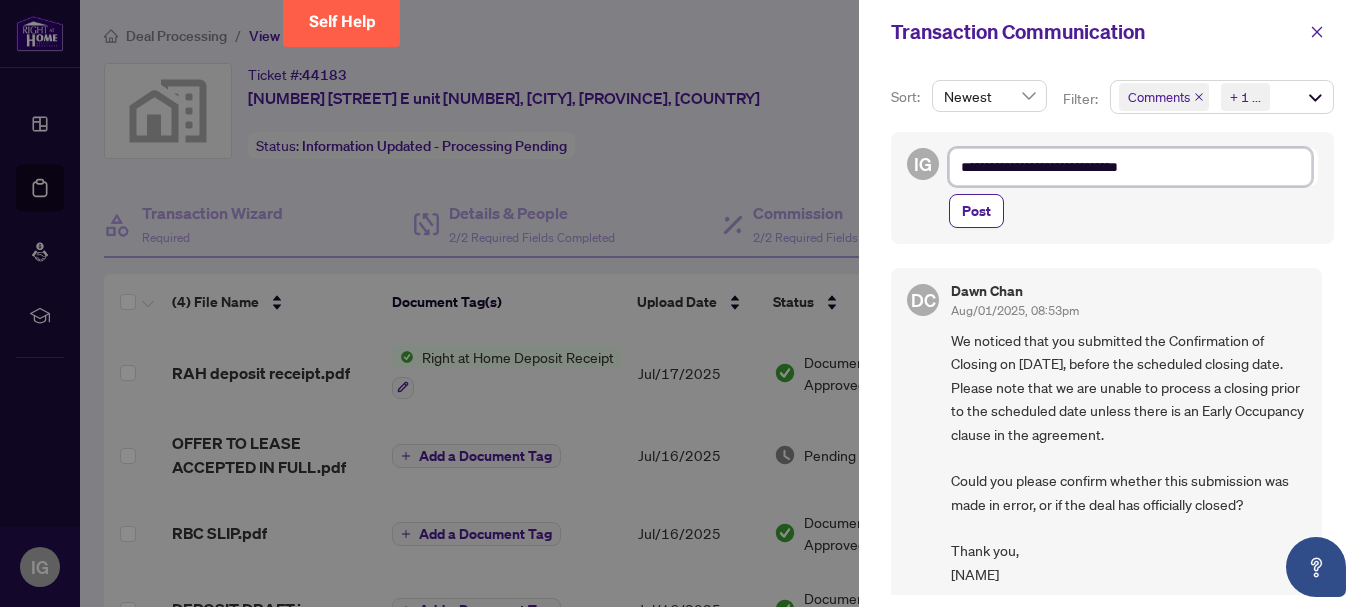 type on "**********" 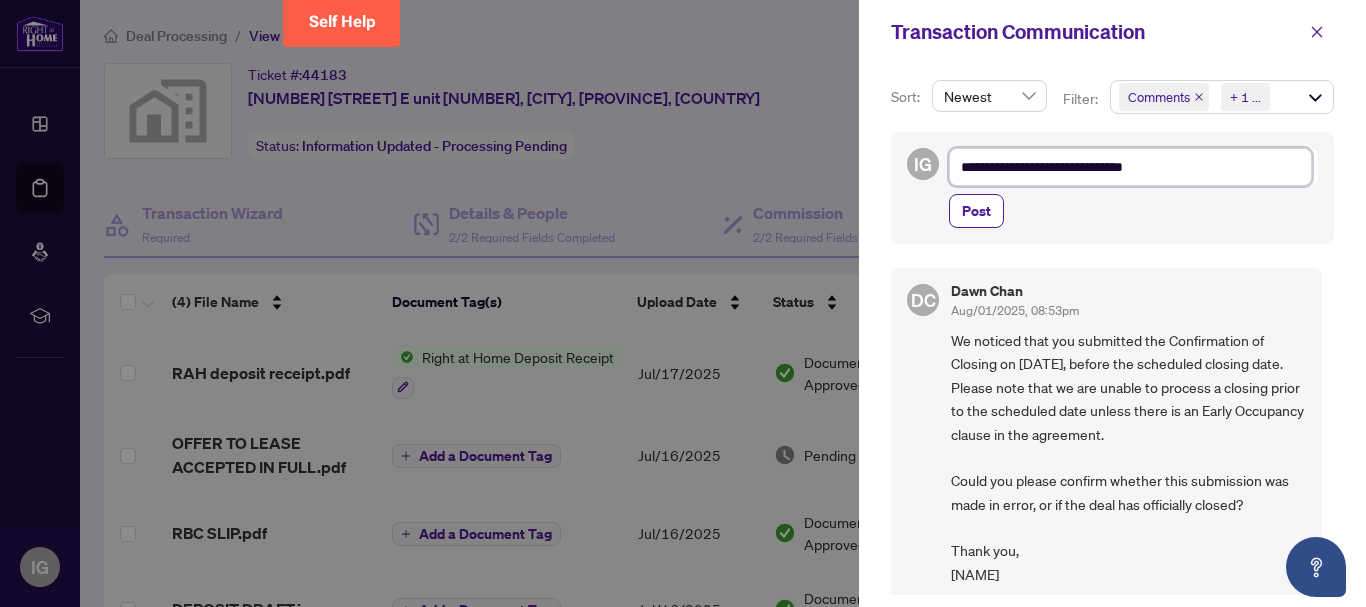 type on "**********" 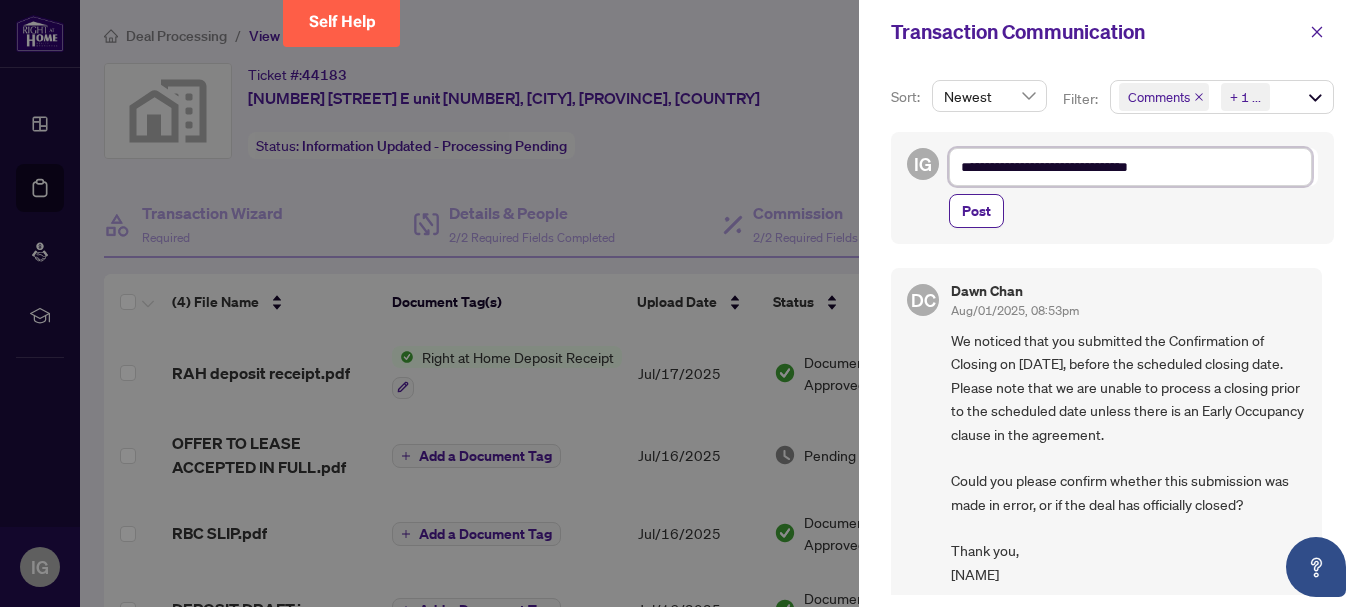 type on "**********" 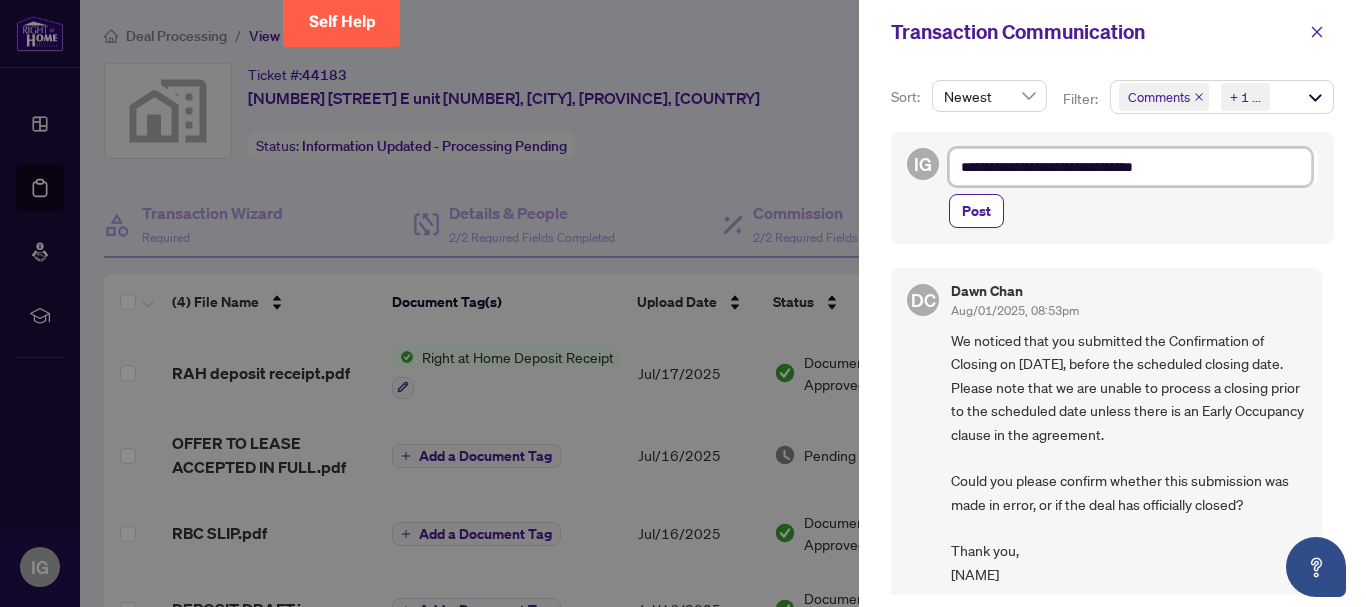 type on "**********" 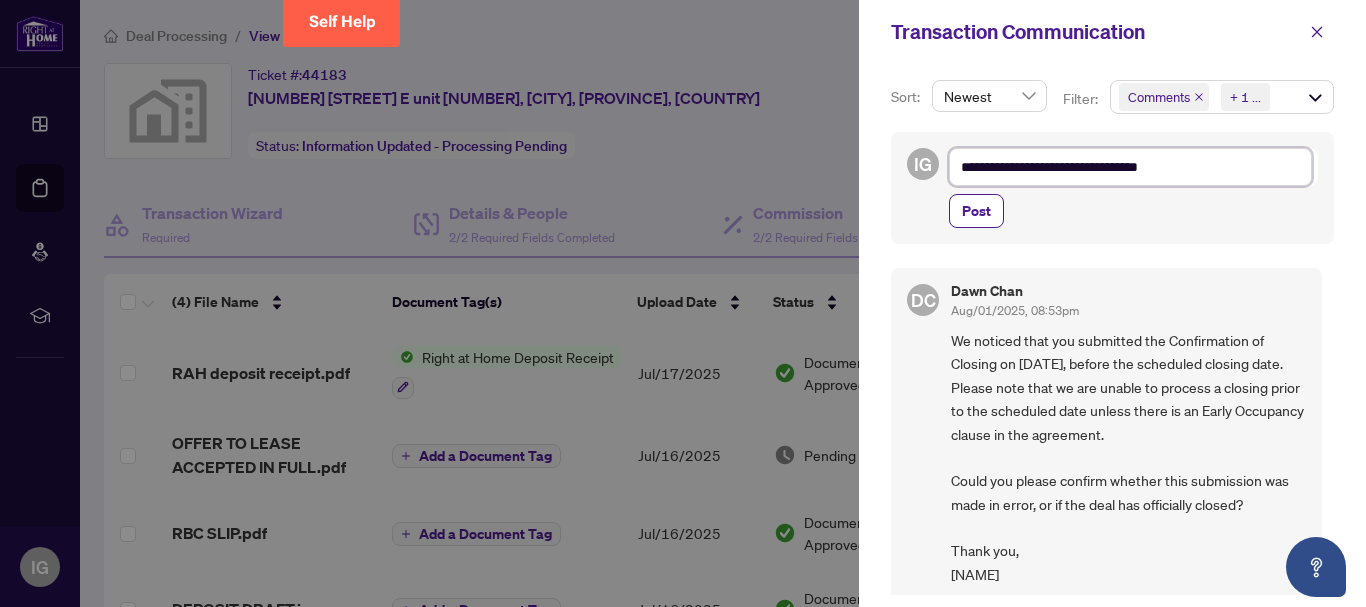 type on "**********" 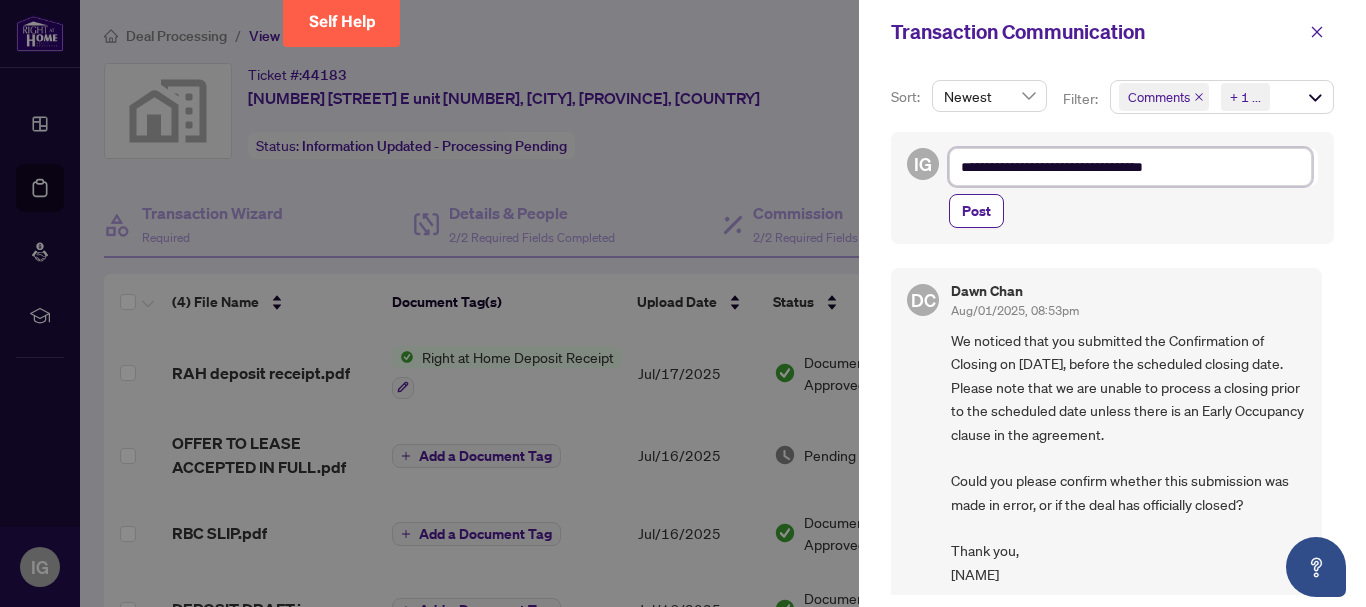 type on "**********" 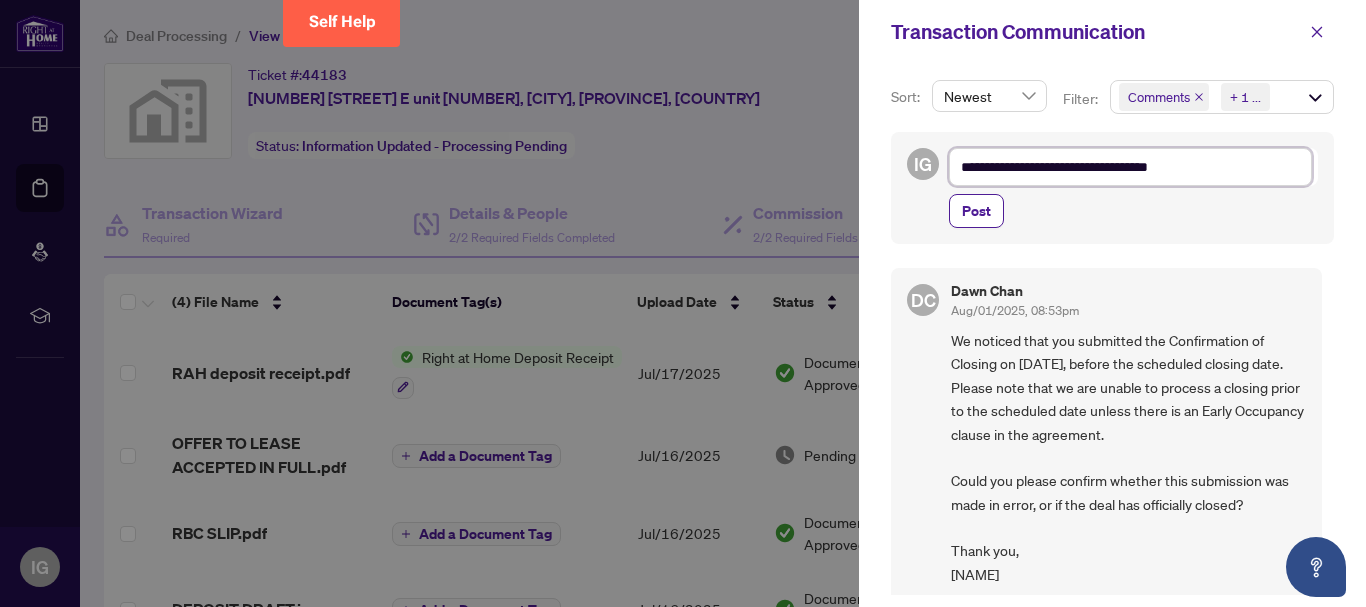 type on "**********" 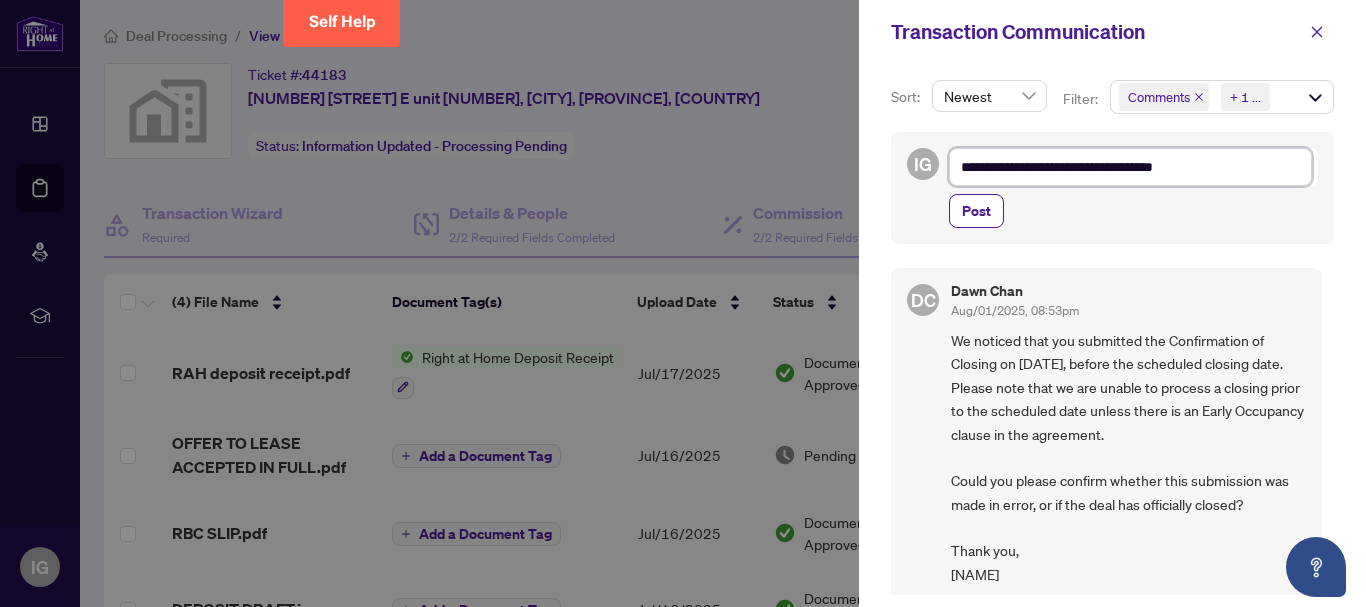 type on "**********" 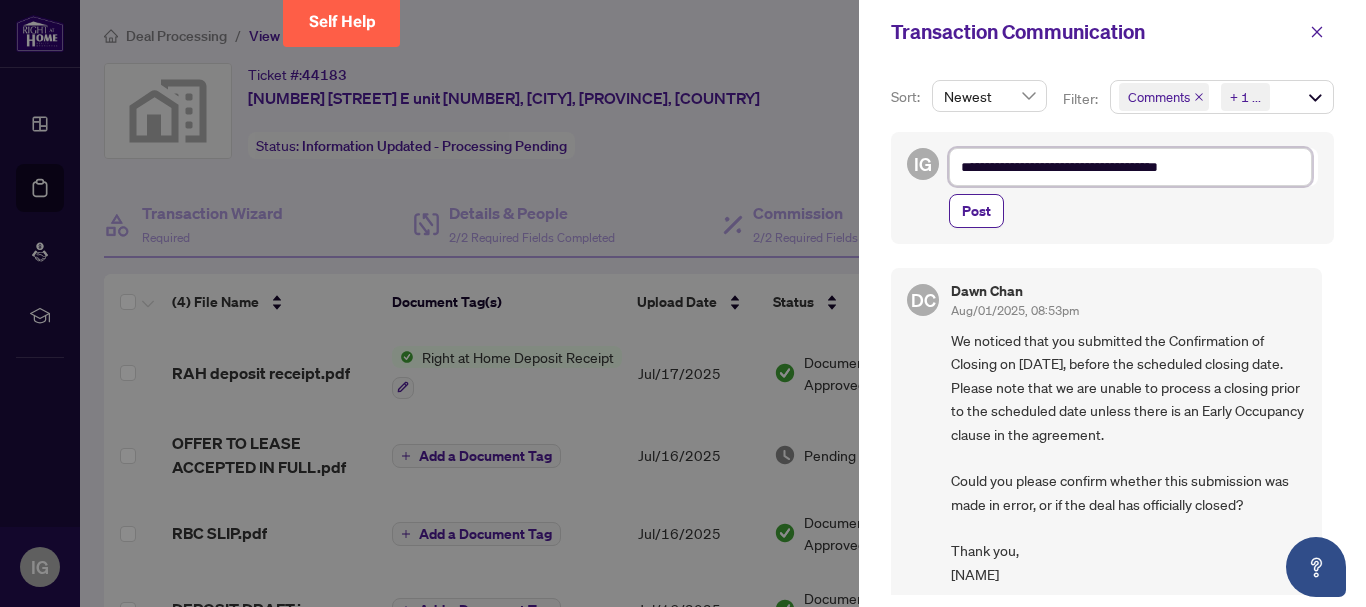 type on "**********" 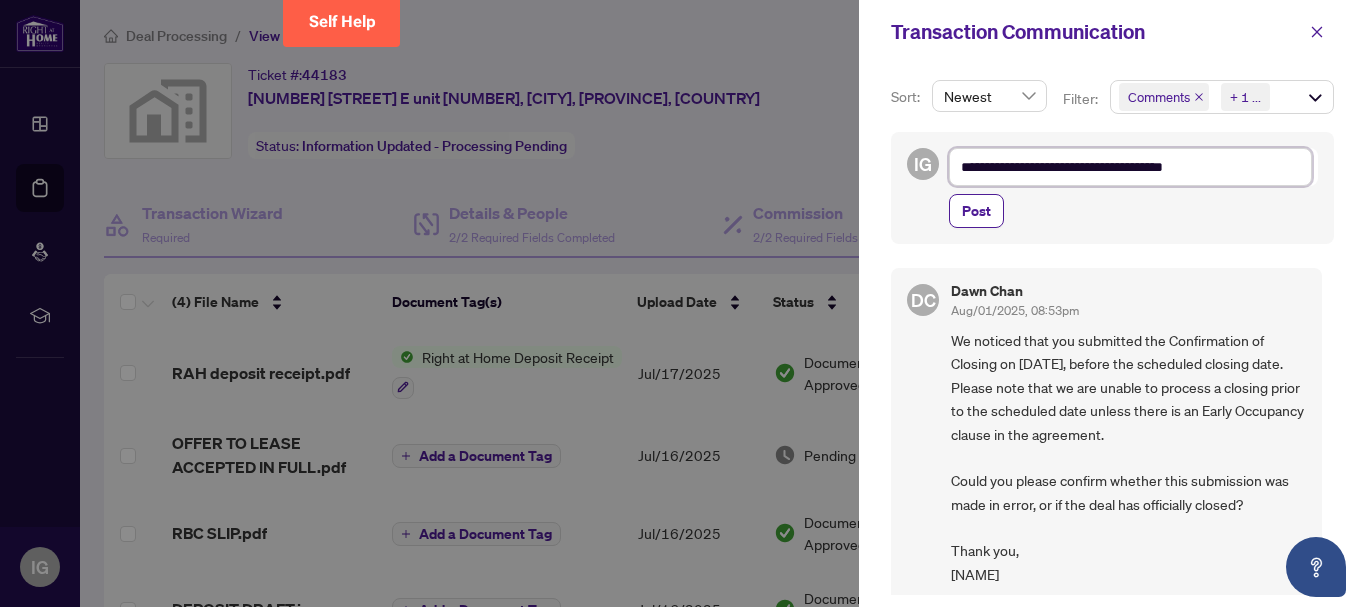 type on "**********" 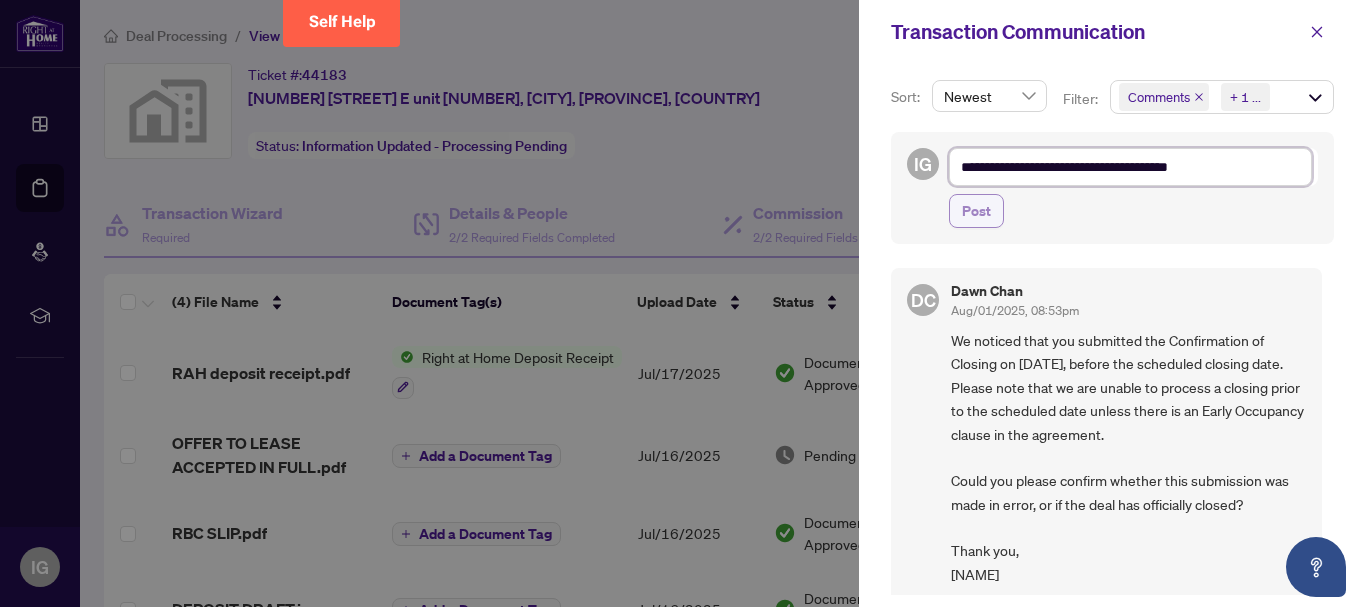 type on "**********" 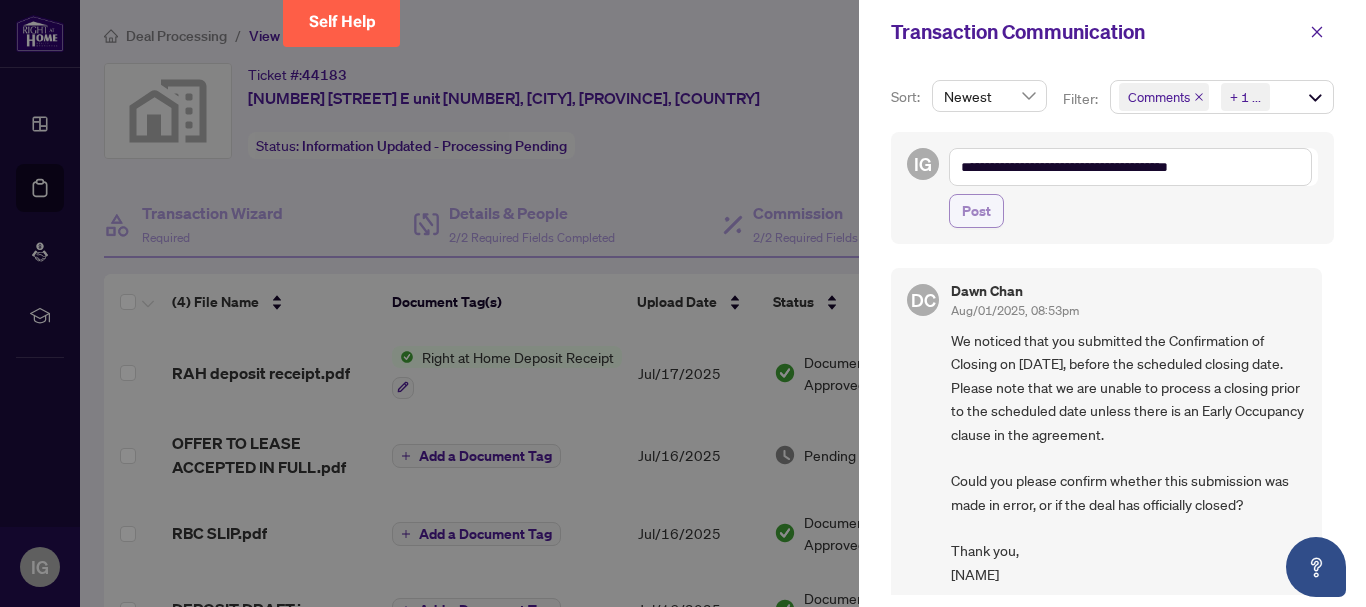 click on "Post" at bounding box center [976, 211] 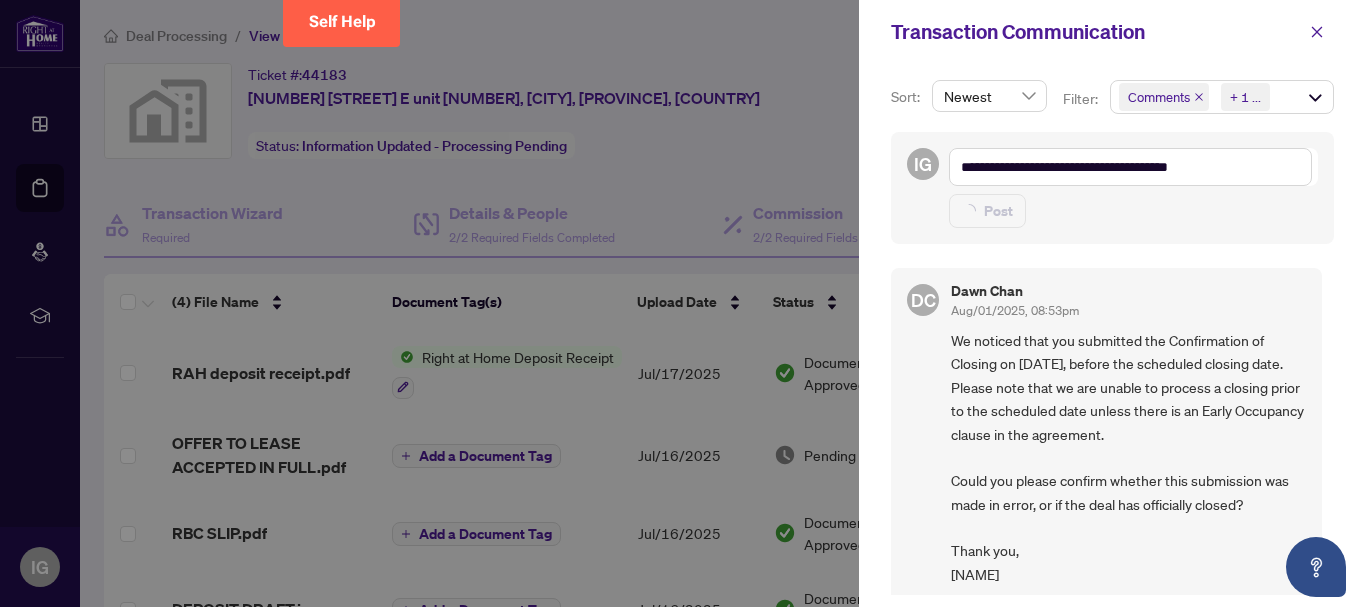 type 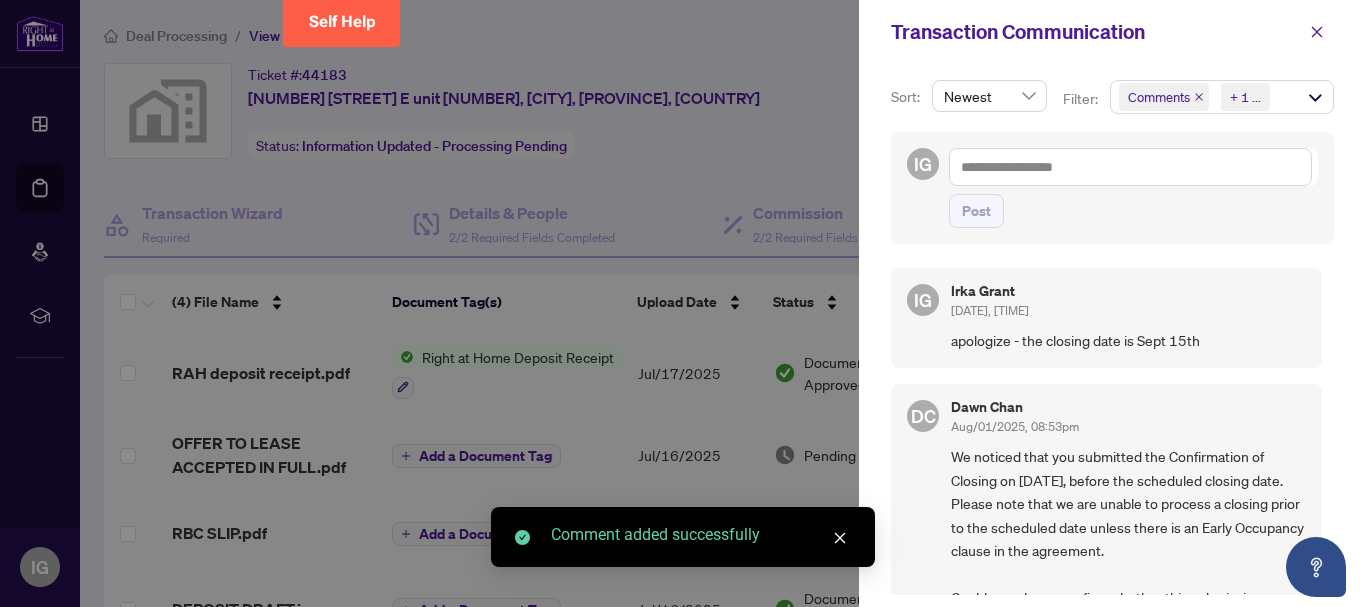 click at bounding box center (683, 303) 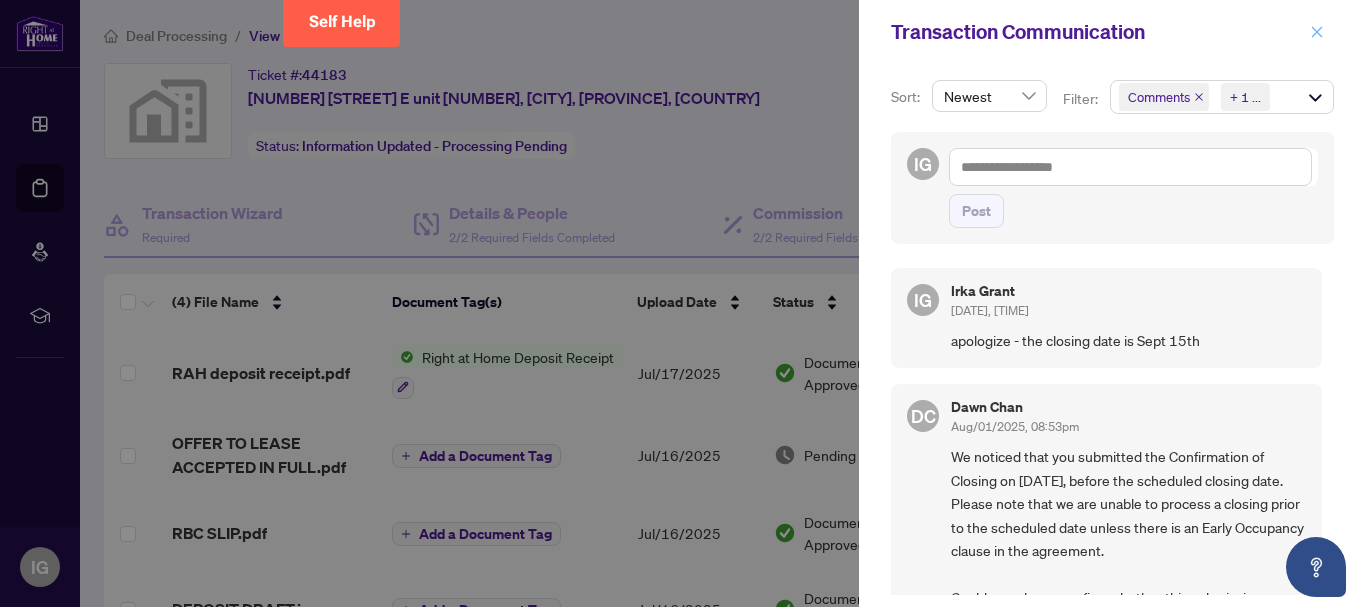 click 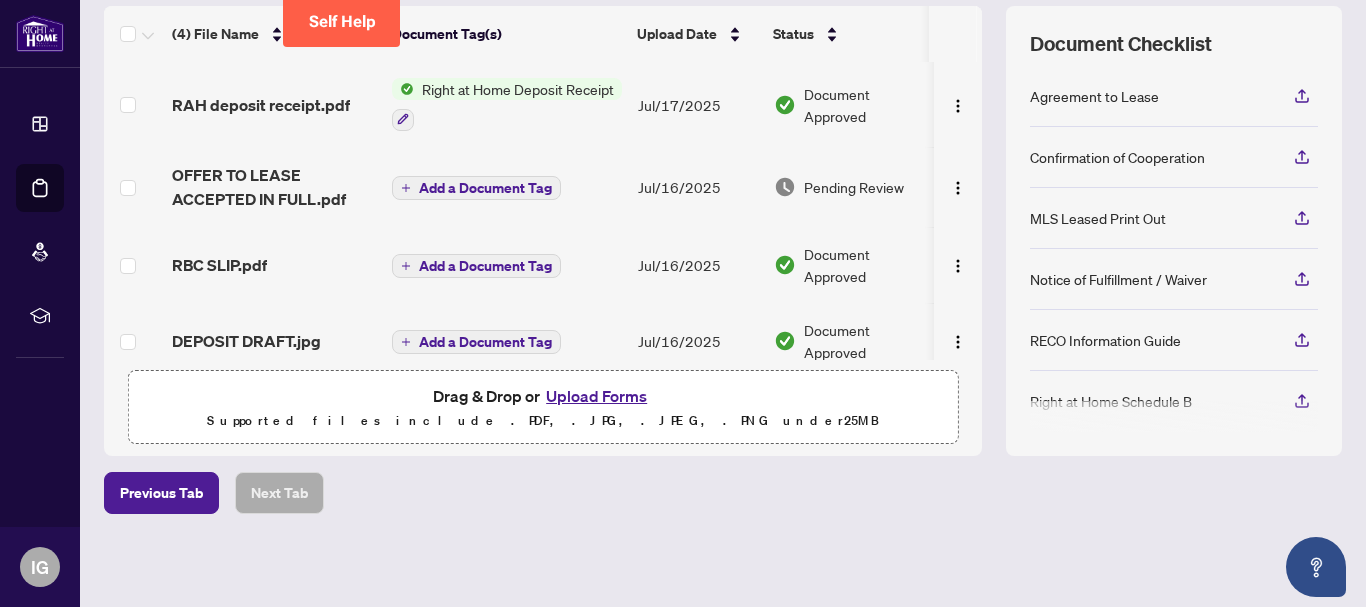 scroll, scrollTop: 0, scrollLeft: 0, axis: both 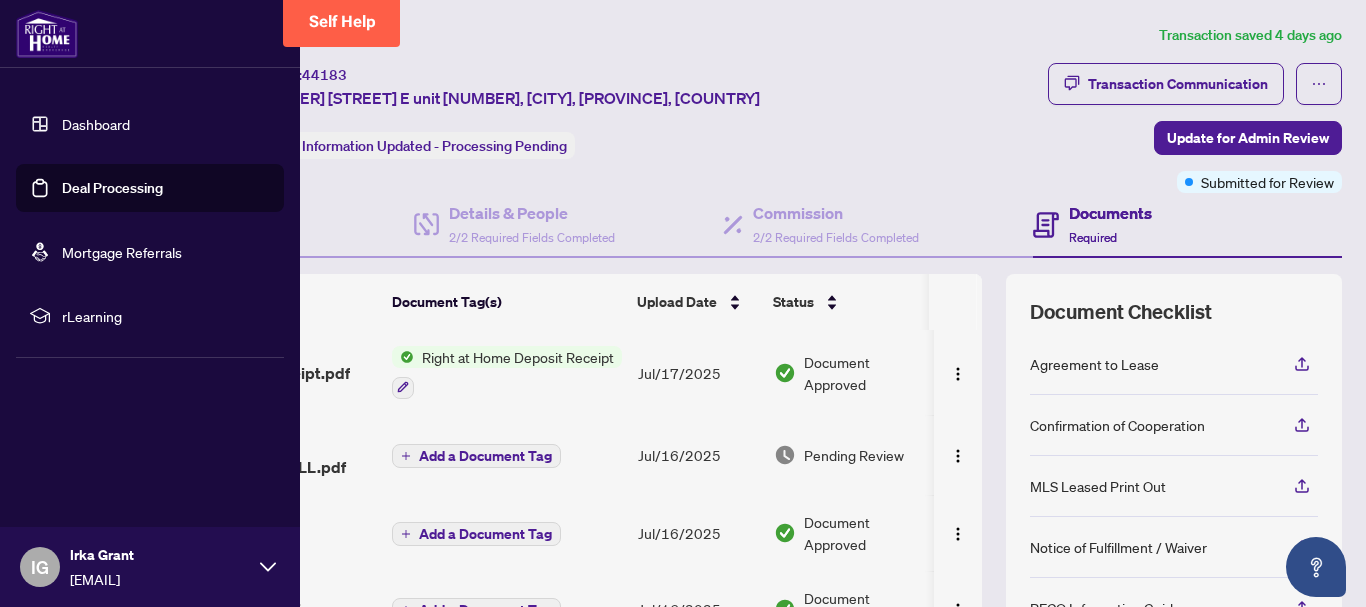 click at bounding box center [47, 34] 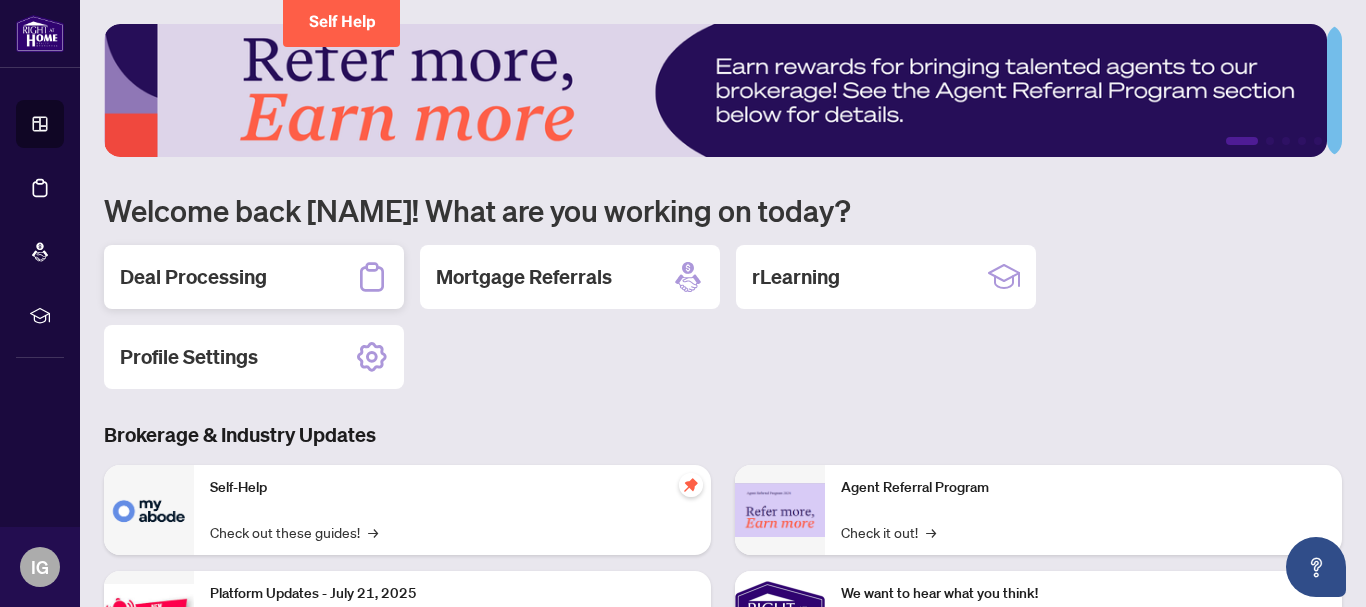 click on "Deal Processing" at bounding box center (193, 277) 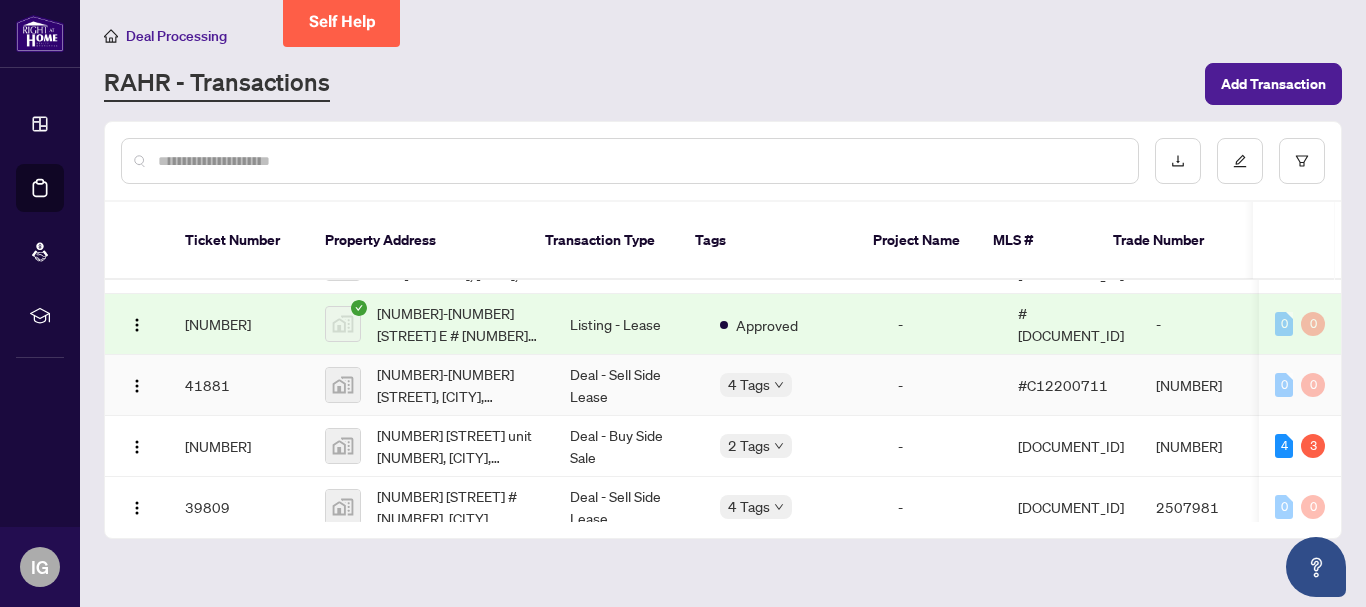 scroll, scrollTop: 200, scrollLeft: 0, axis: vertical 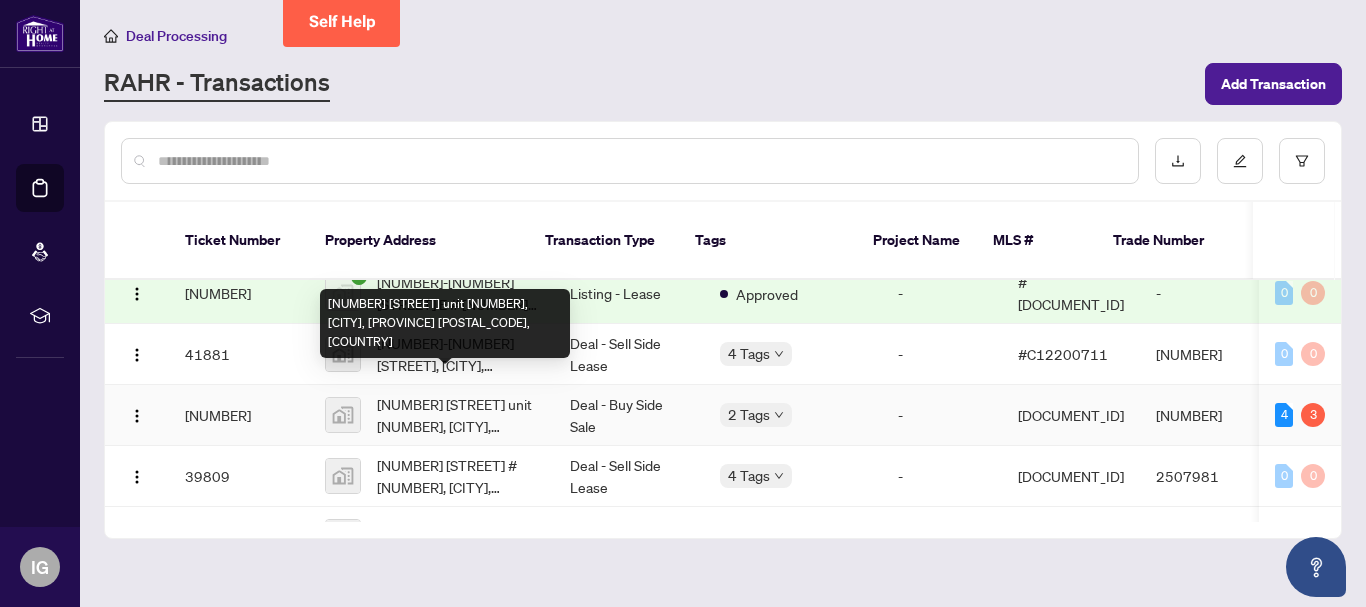 click on "[NUMBER] [STREET] unit [NUMBER], [CITY], [PROVINCE] [POSTAL_CODE], [COUNTRY]" at bounding box center [457, 415] 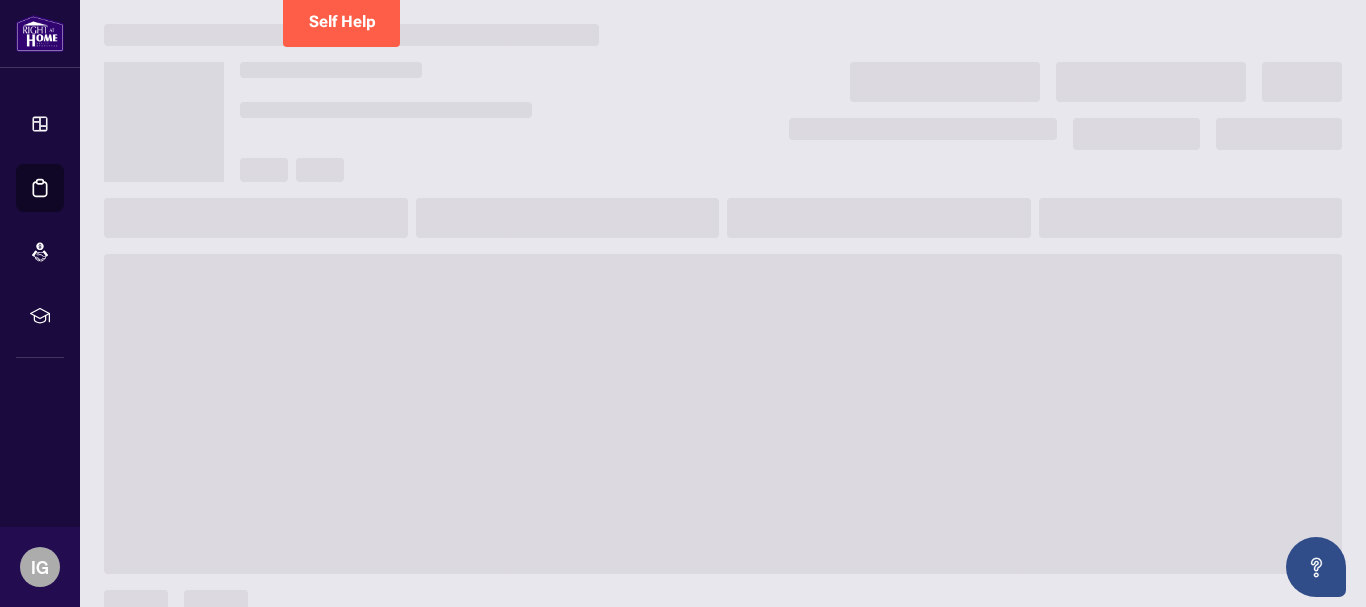 click at bounding box center [723, 414] 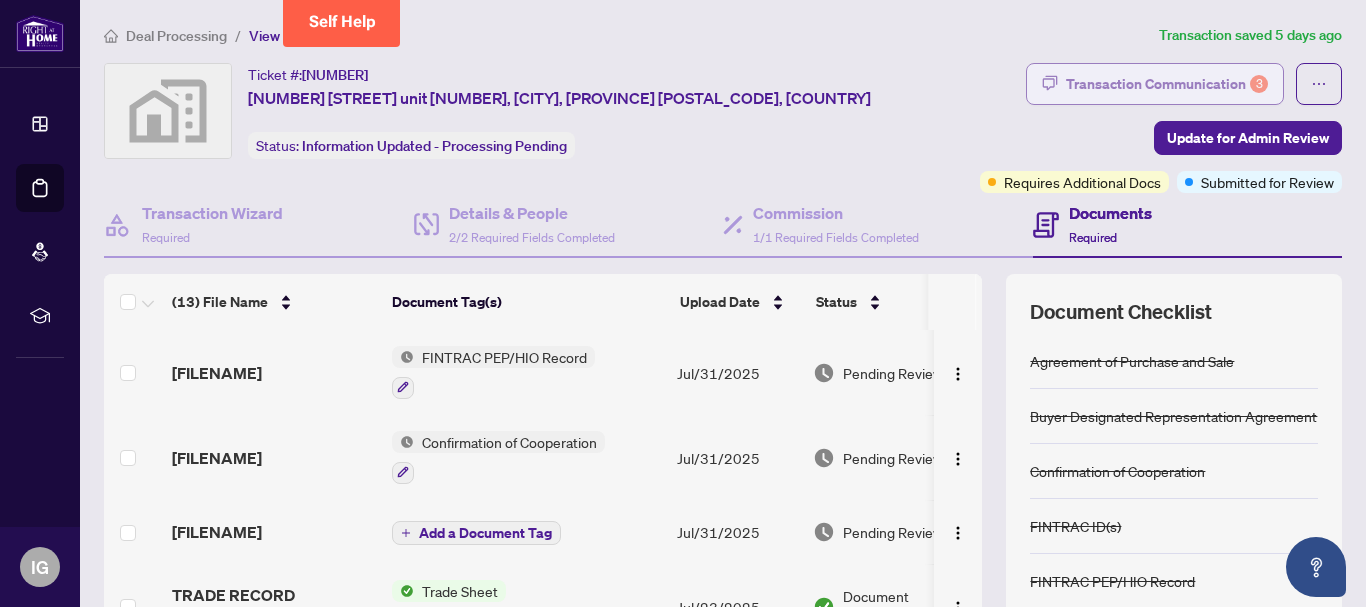 click on "Transaction Communication 3" at bounding box center (1167, 84) 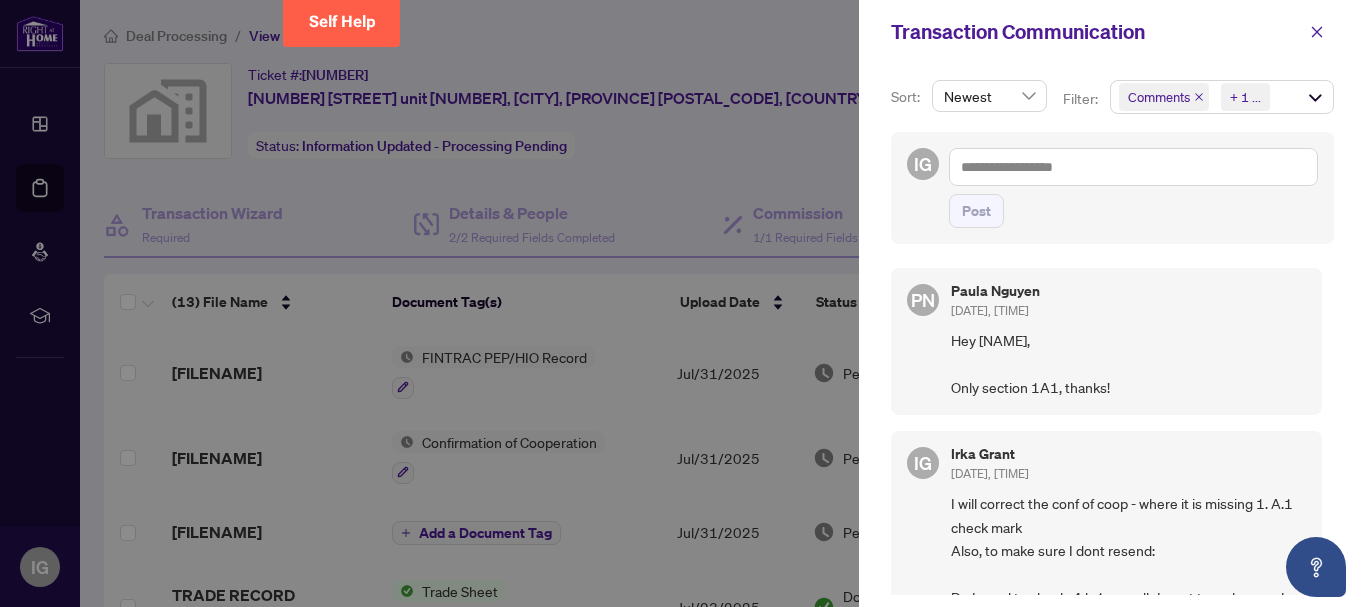 scroll, scrollTop: 4, scrollLeft: 0, axis: vertical 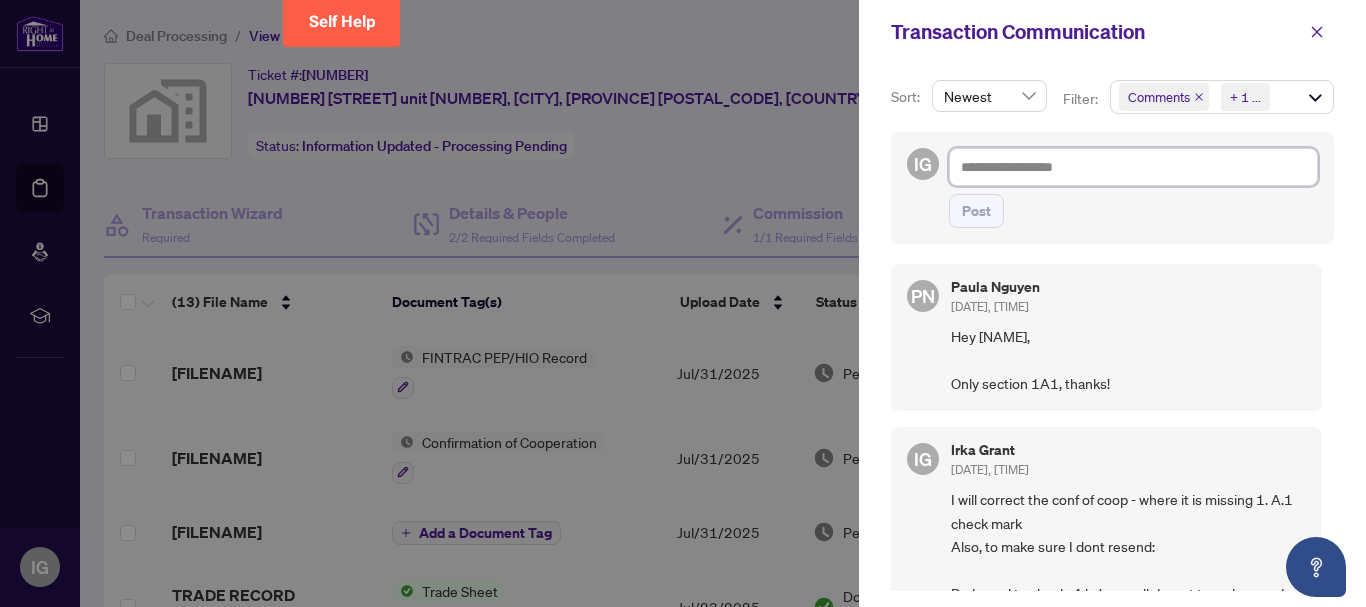 click at bounding box center (1133, 167) 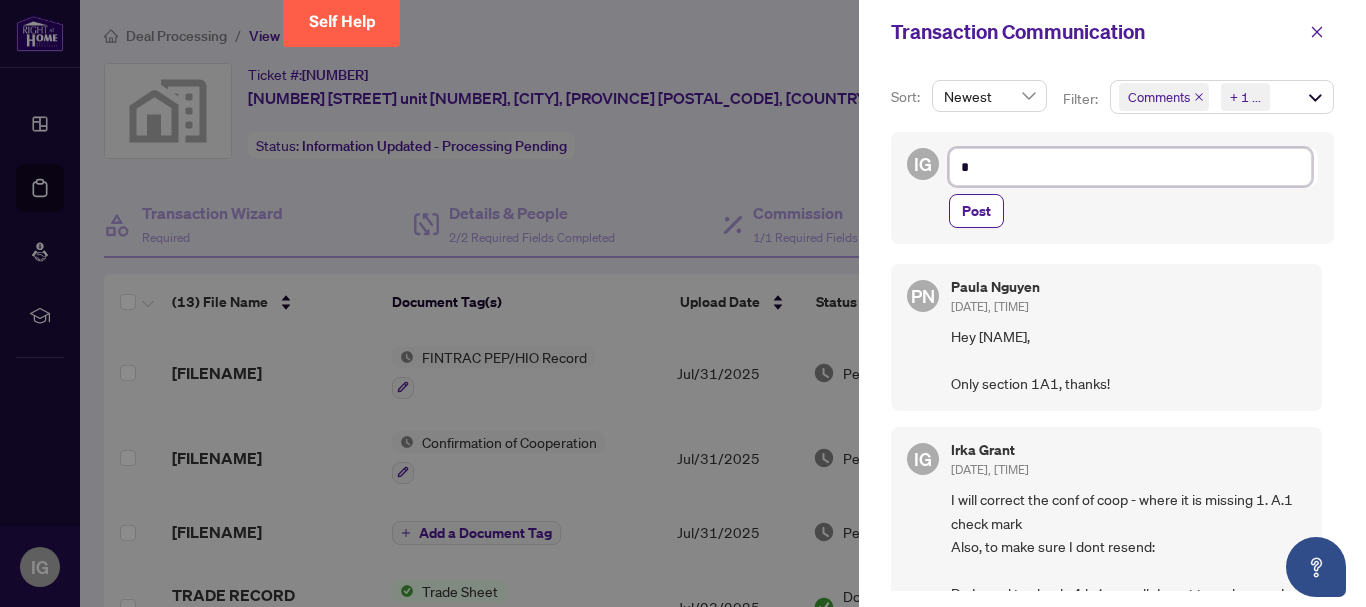 type on "**" 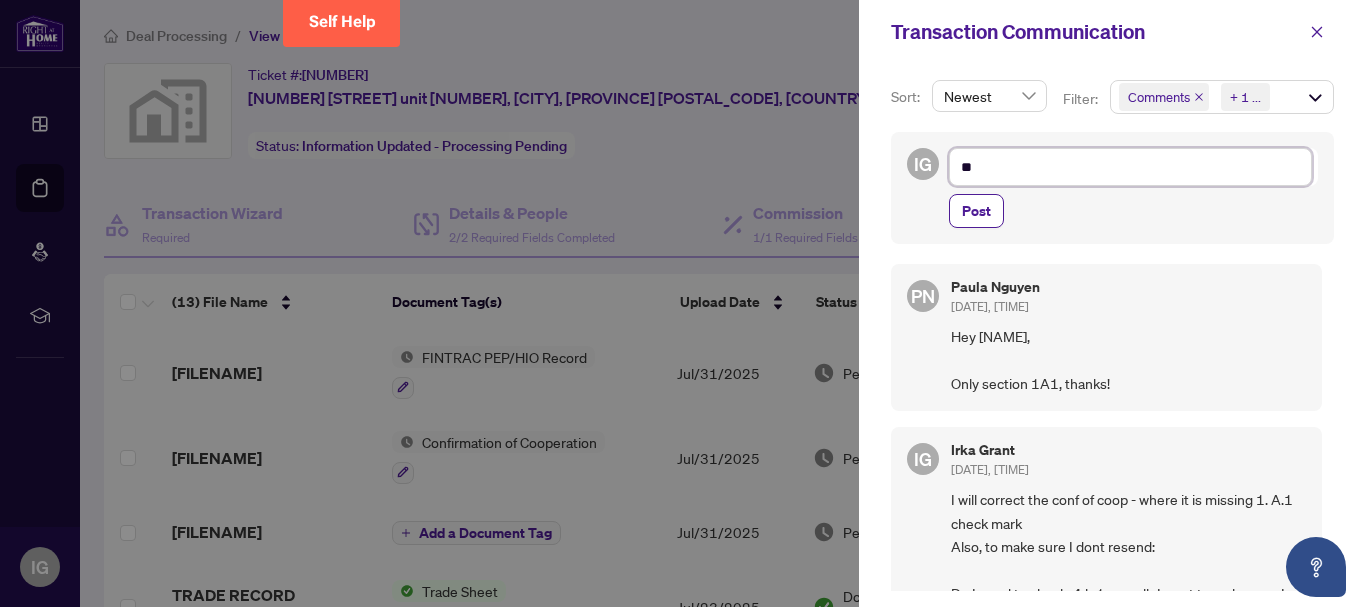 type on "***" 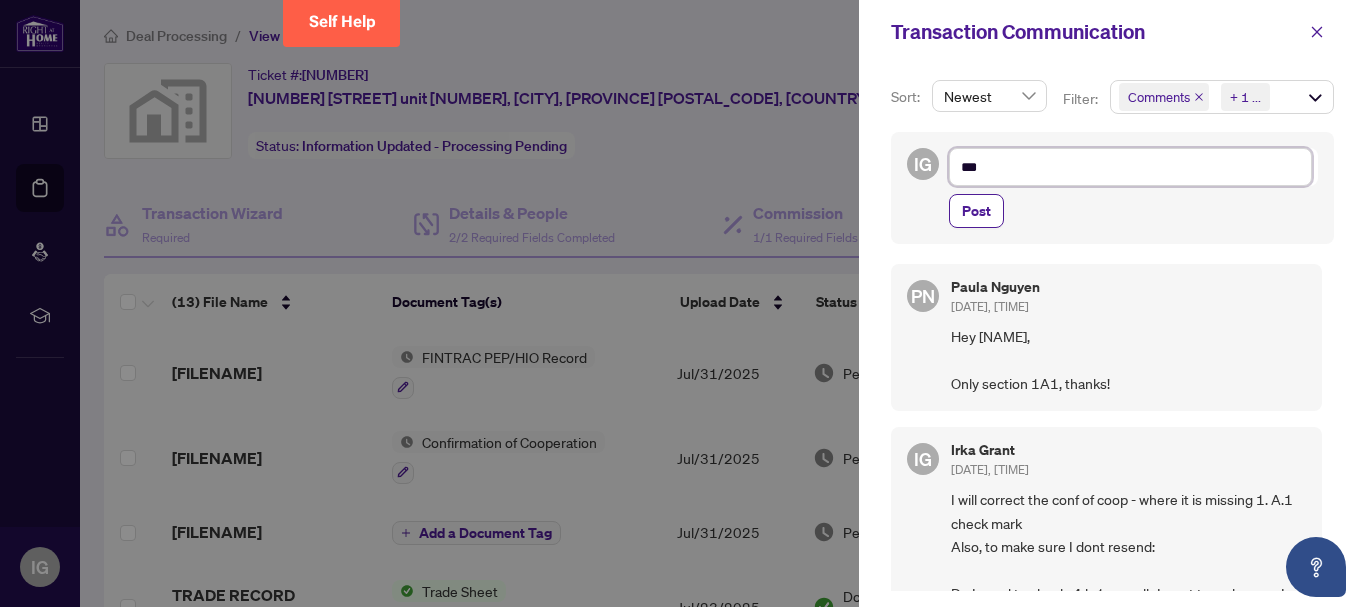 type on "***" 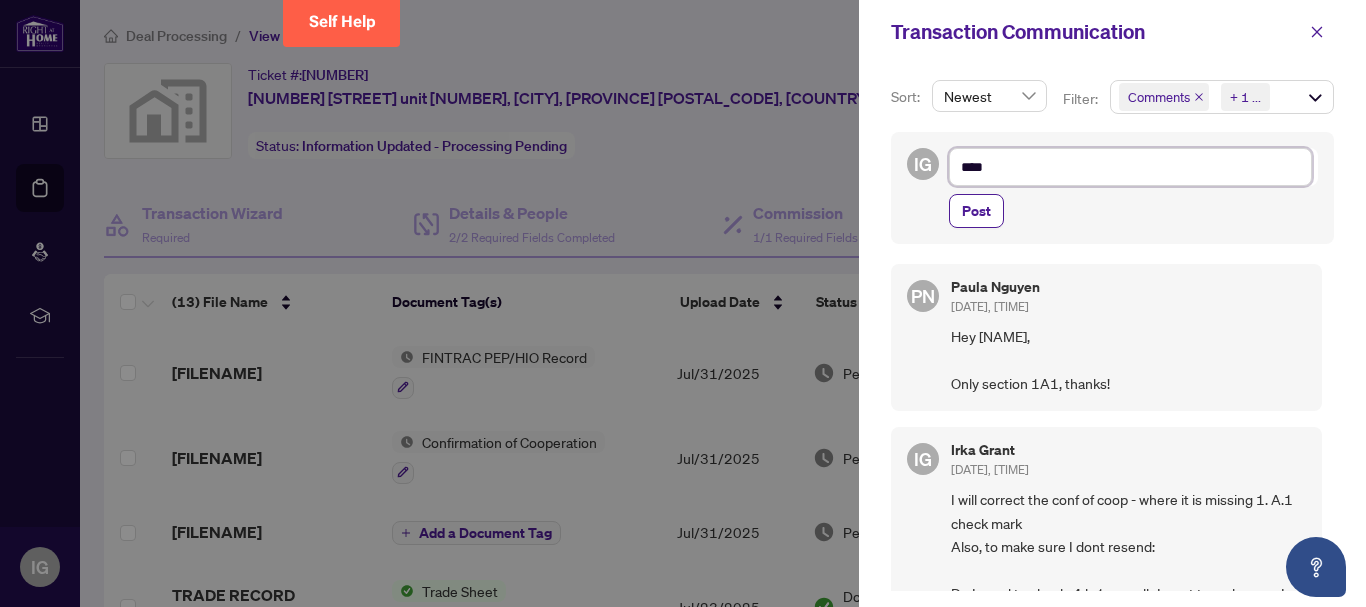 type on "*****" 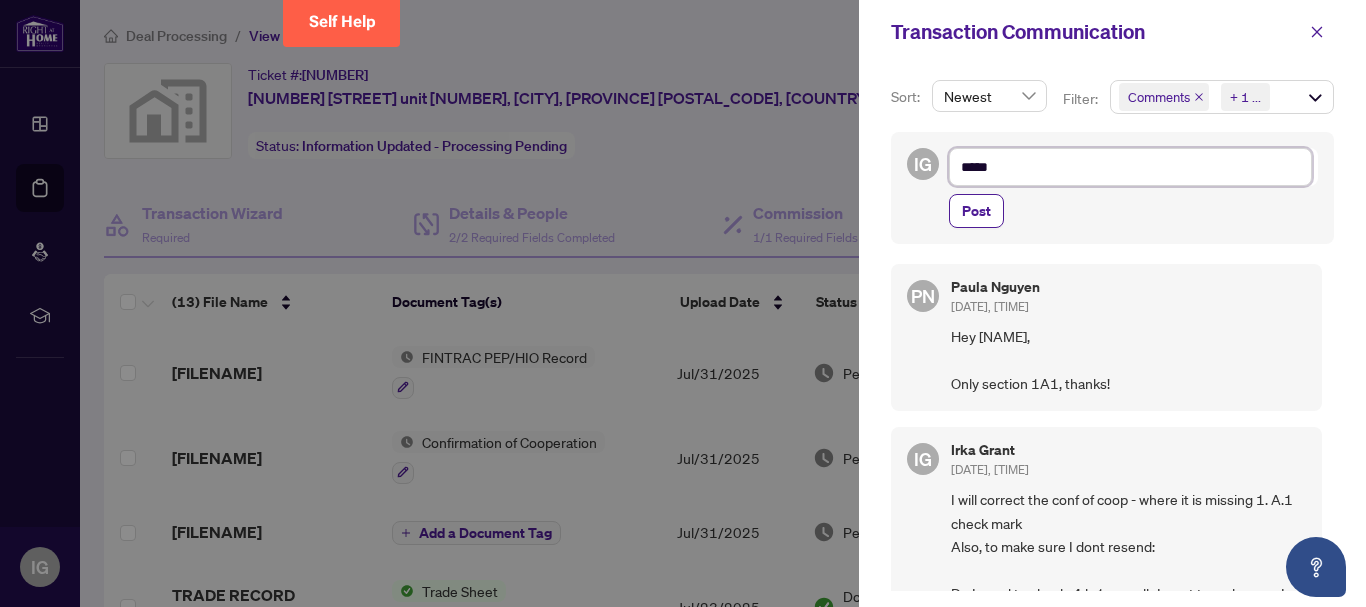 type on "******" 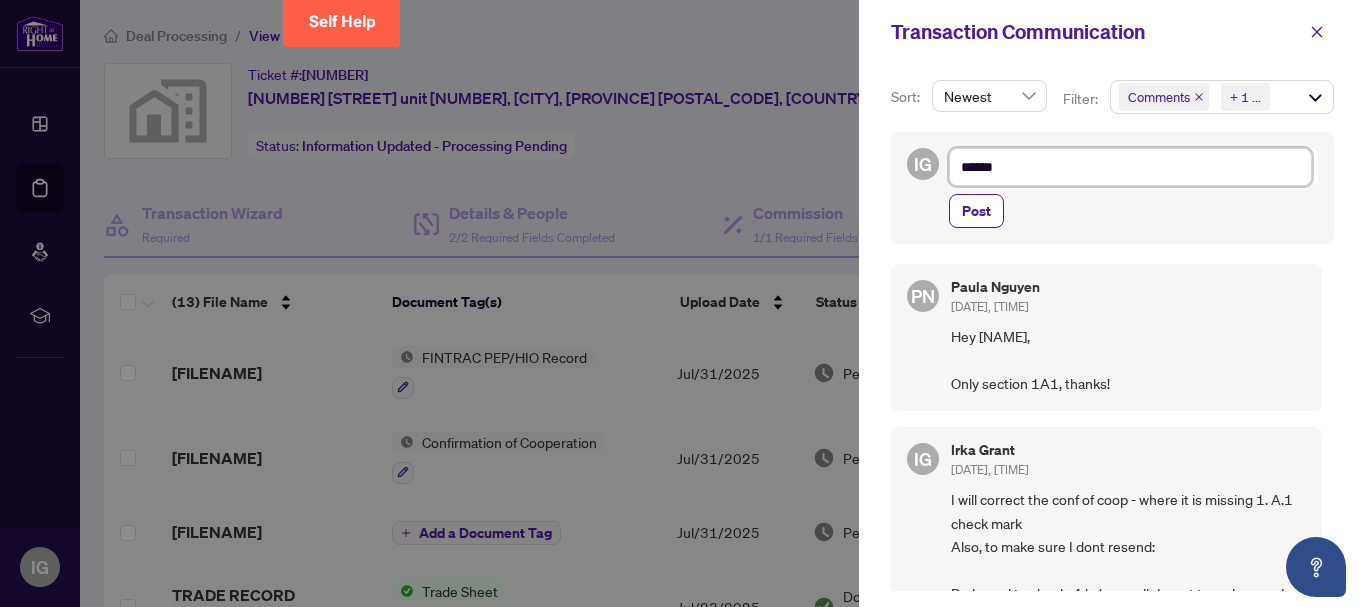 type on "*******" 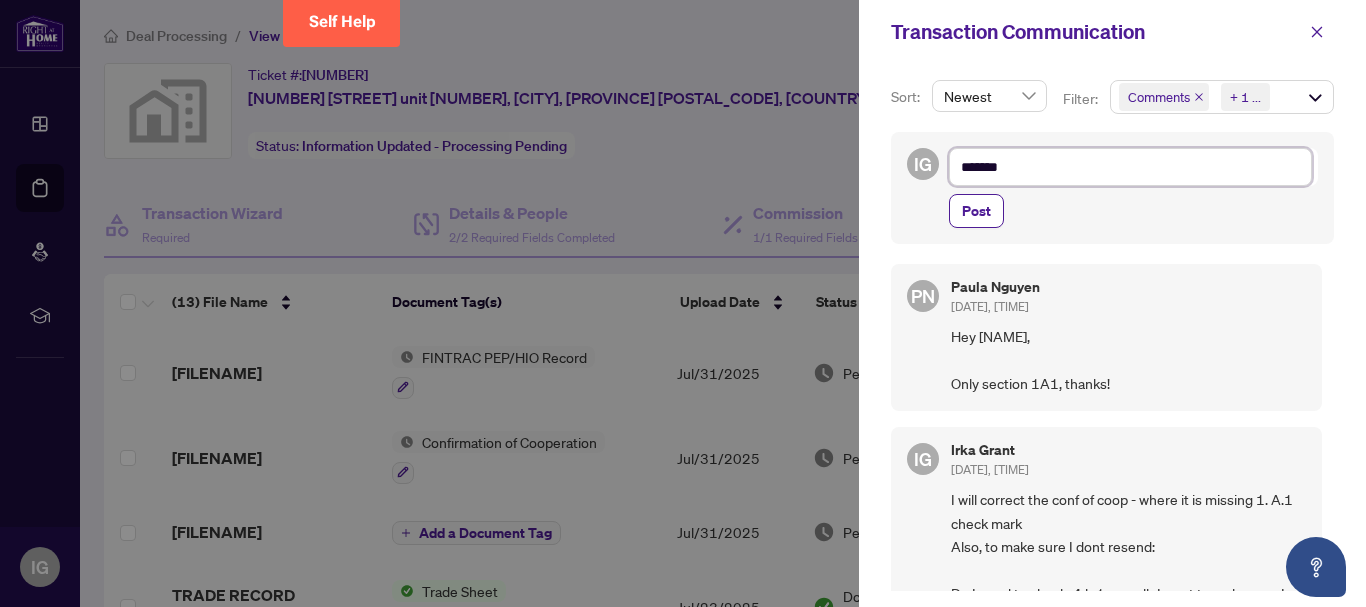 type on "********" 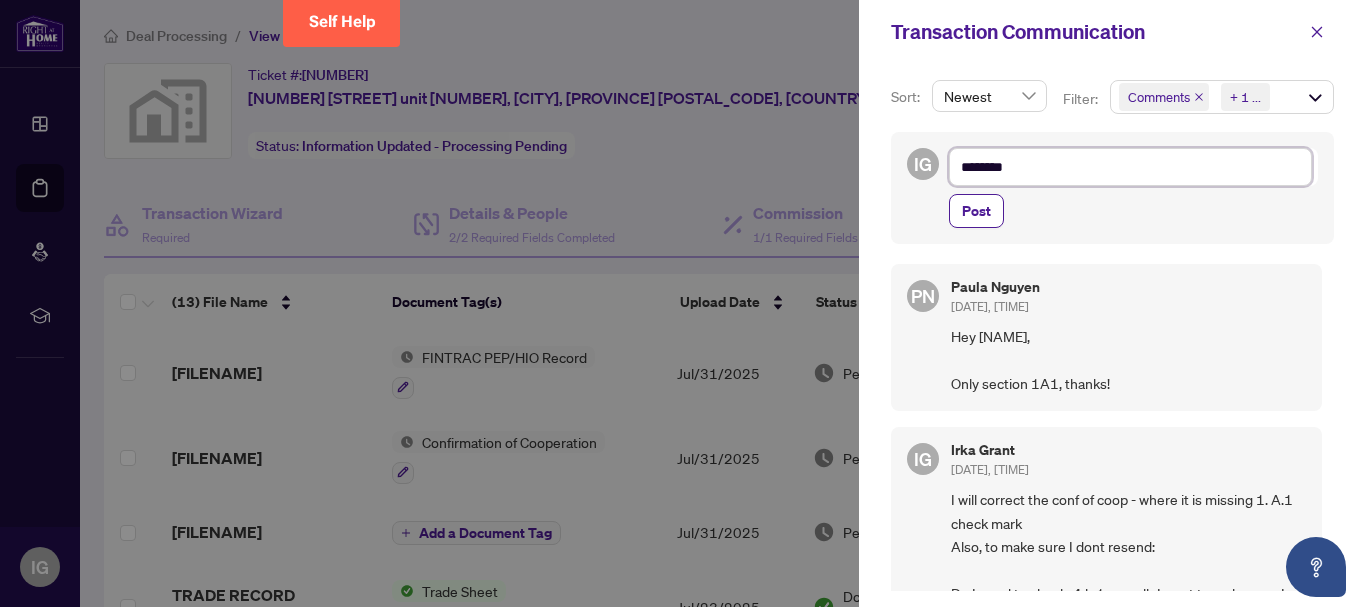 type on "*********" 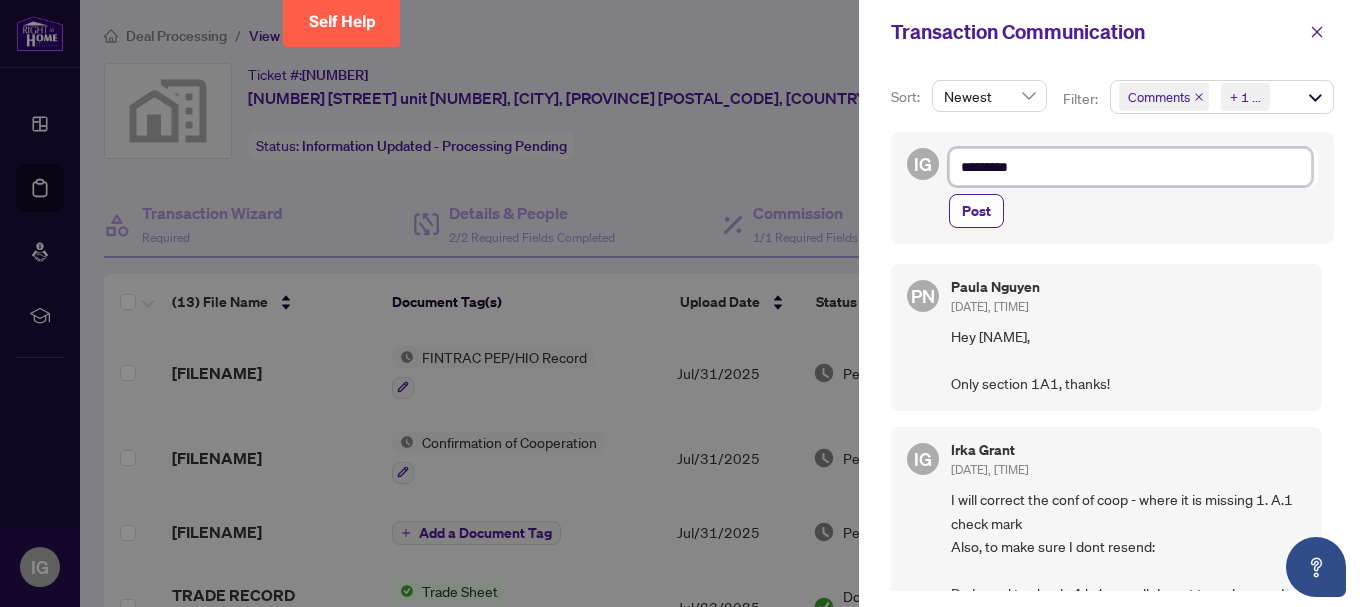 type on "**********" 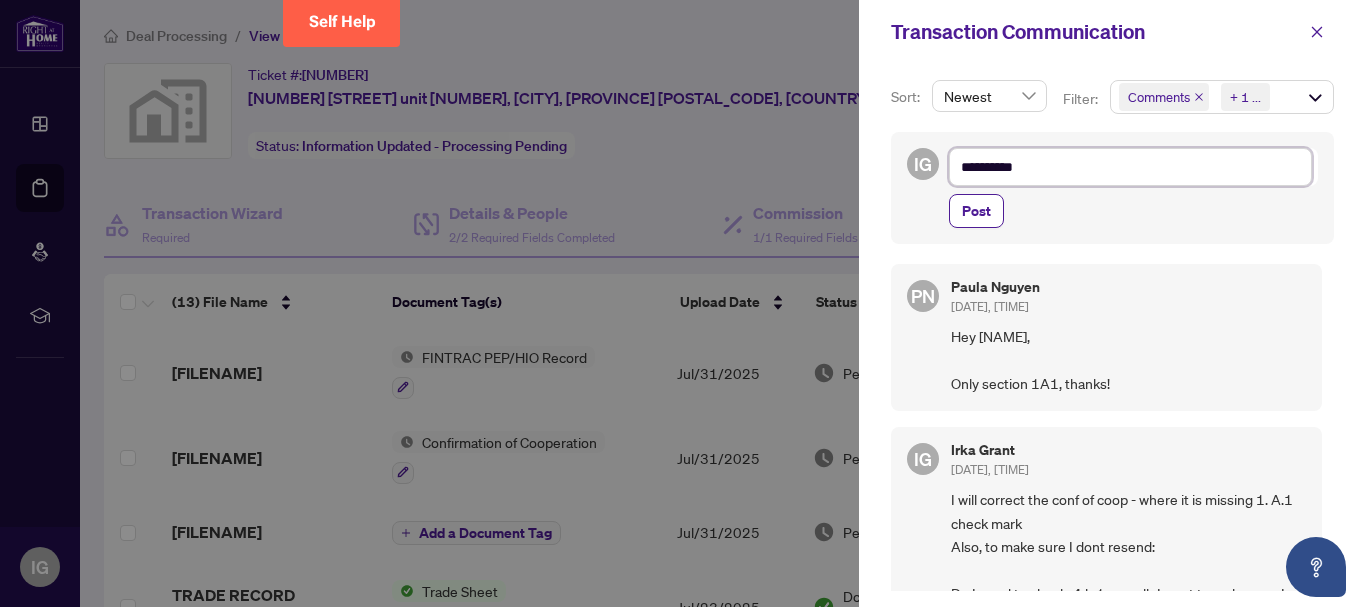 type on "**********" 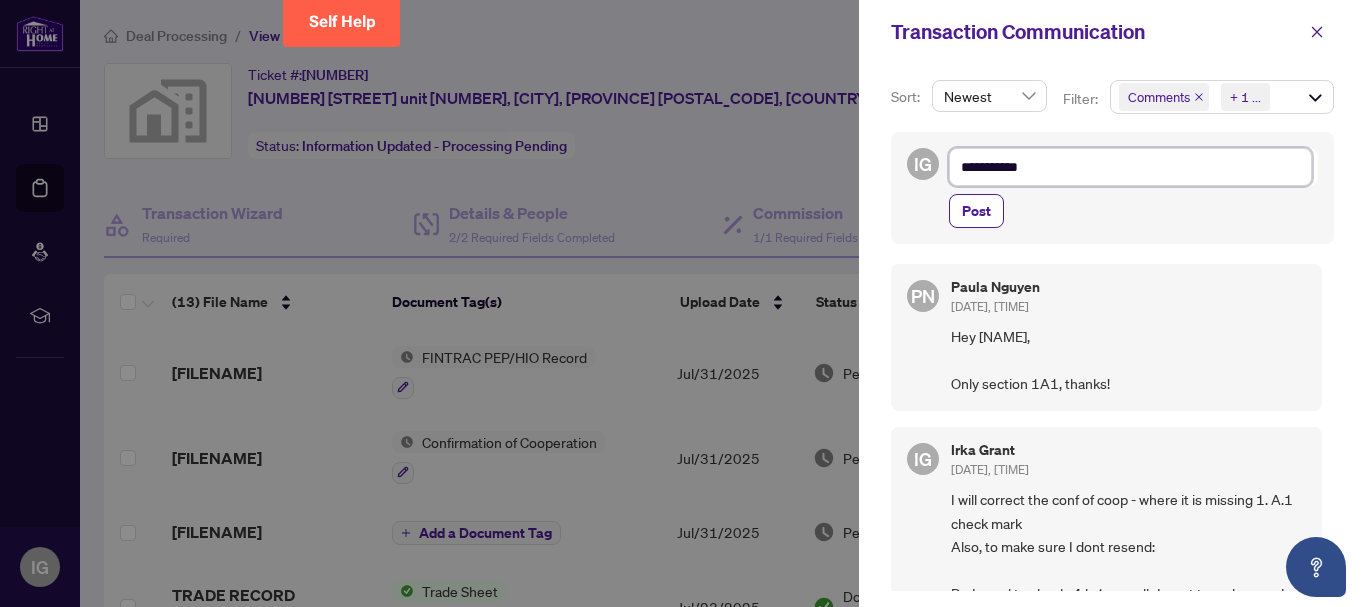 type on "**********" 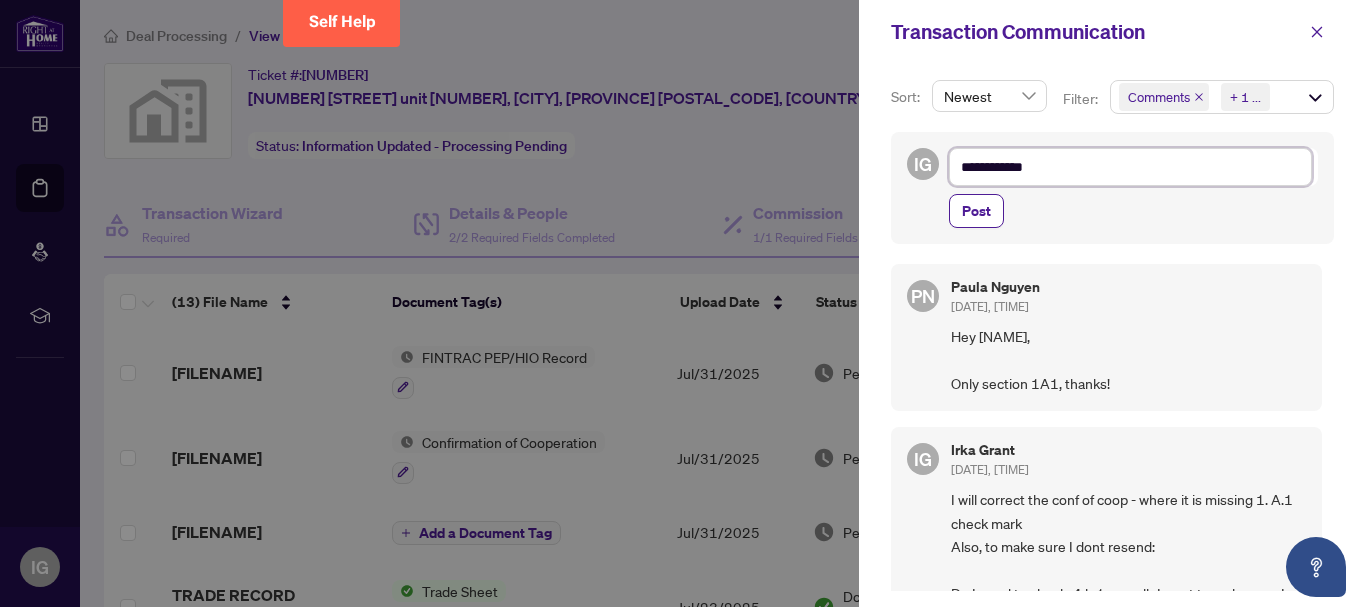 type on "**********" 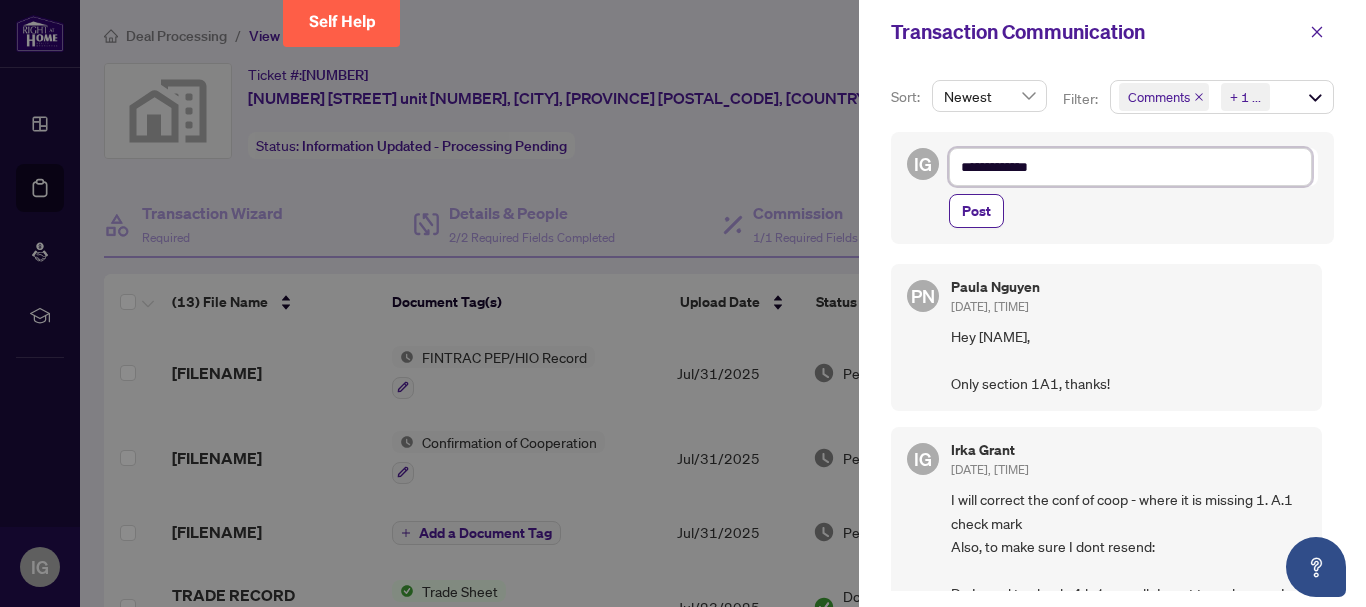 type on "**********" 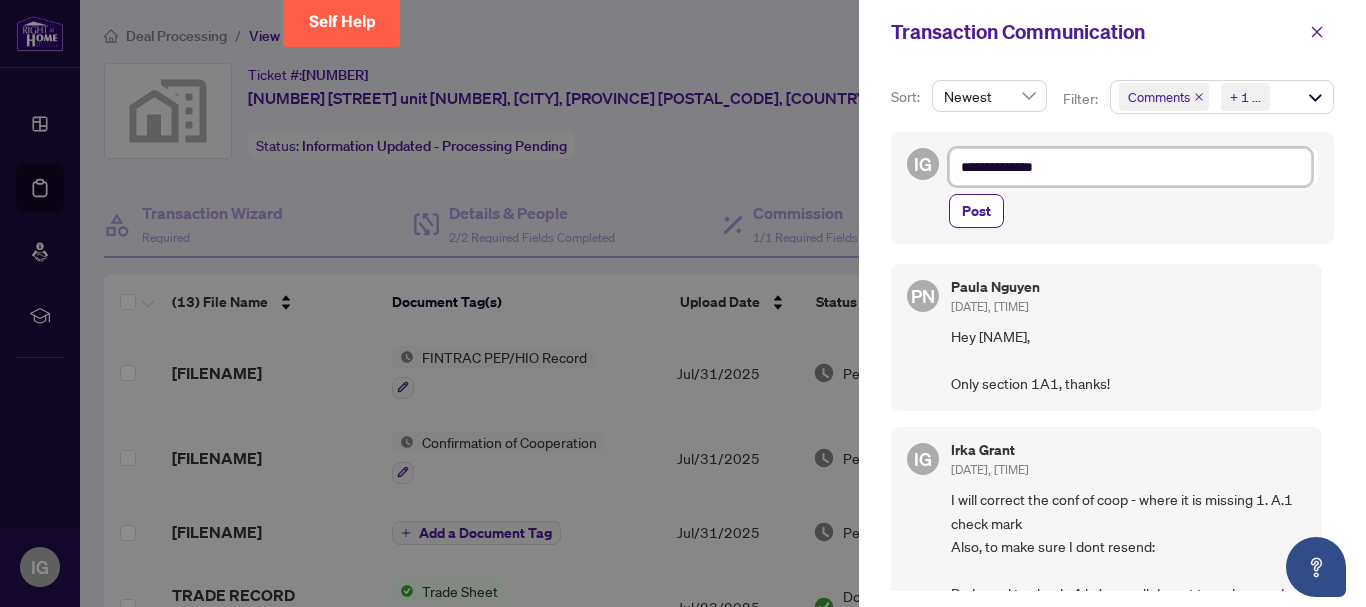 type on "**********" 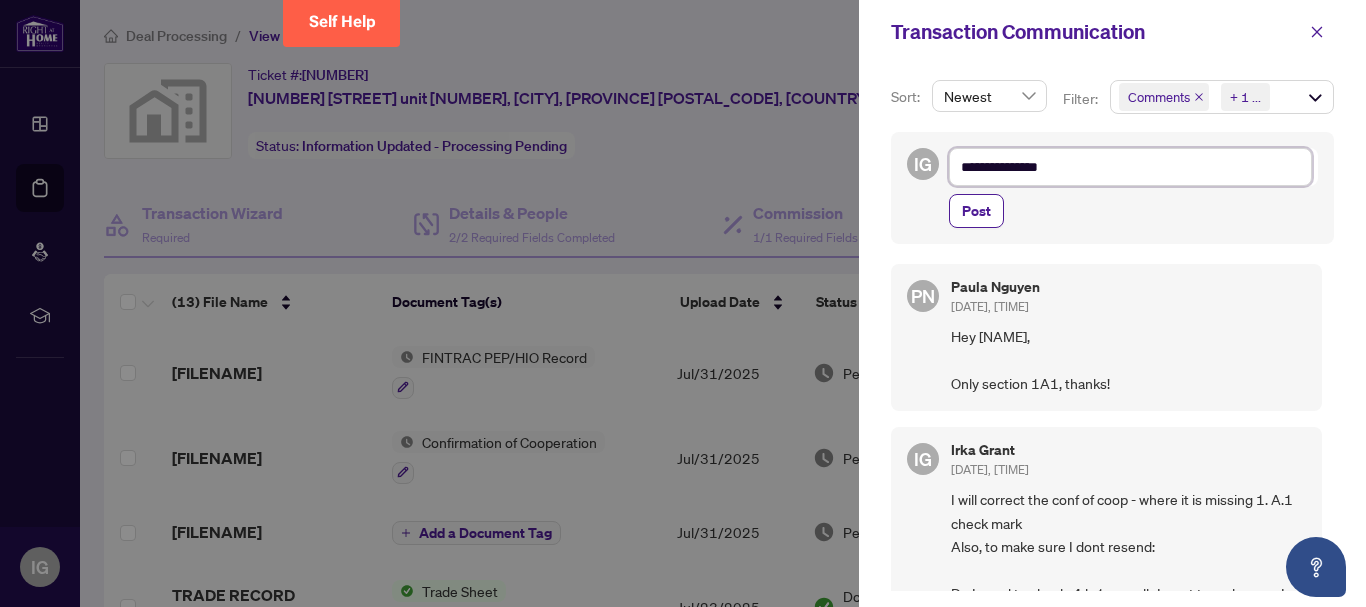 type on "**********" 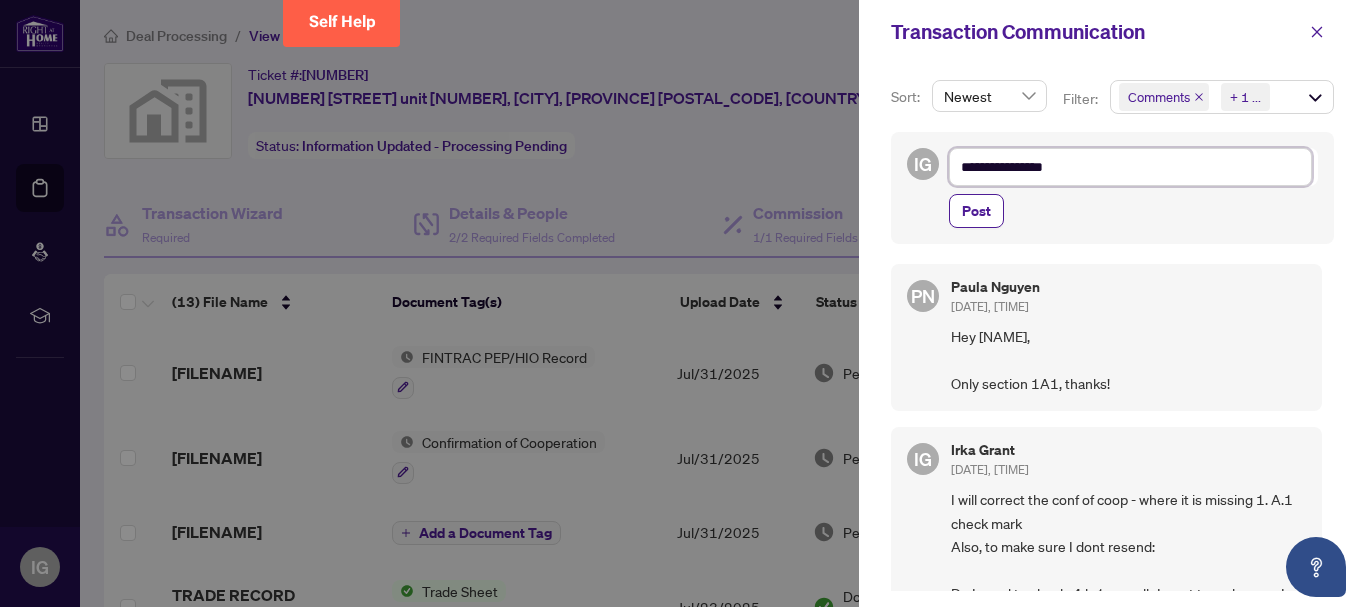 type on "**********" 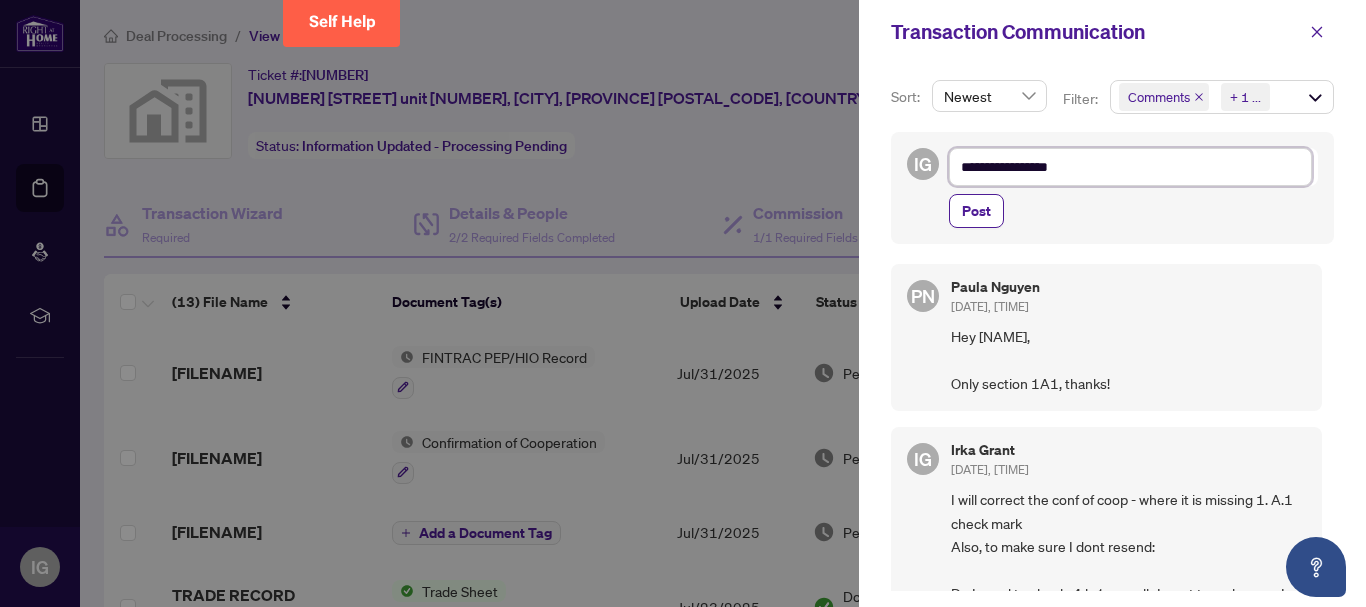 type on "**********" 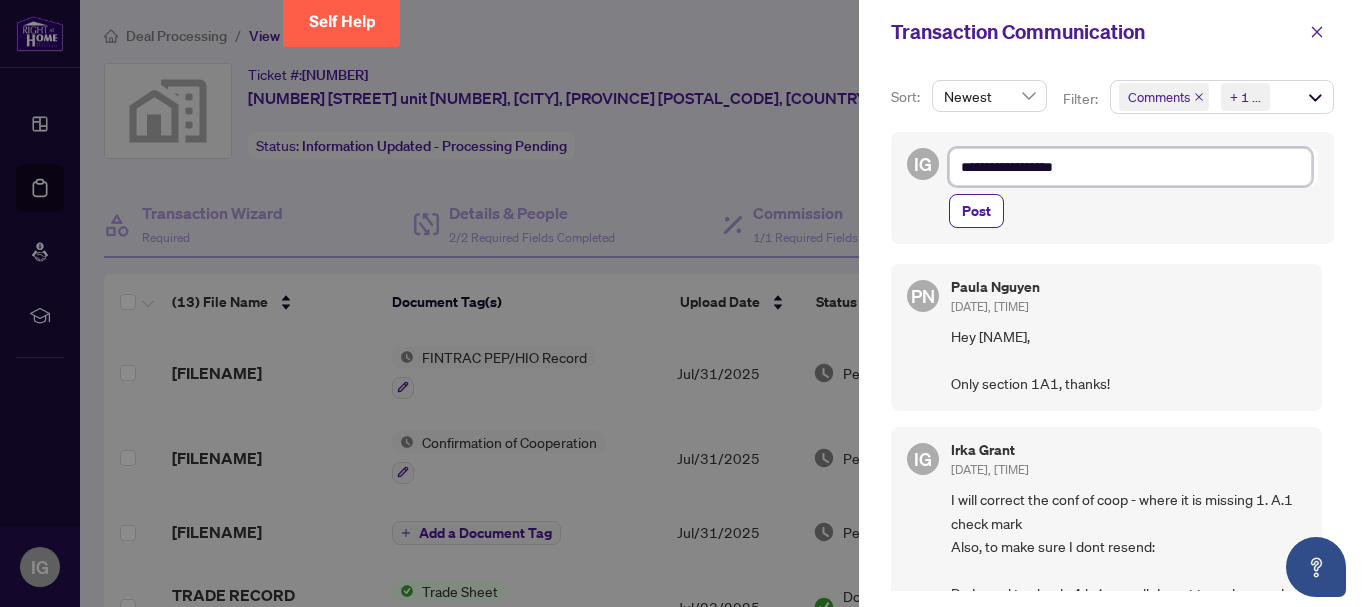 type on "**********" 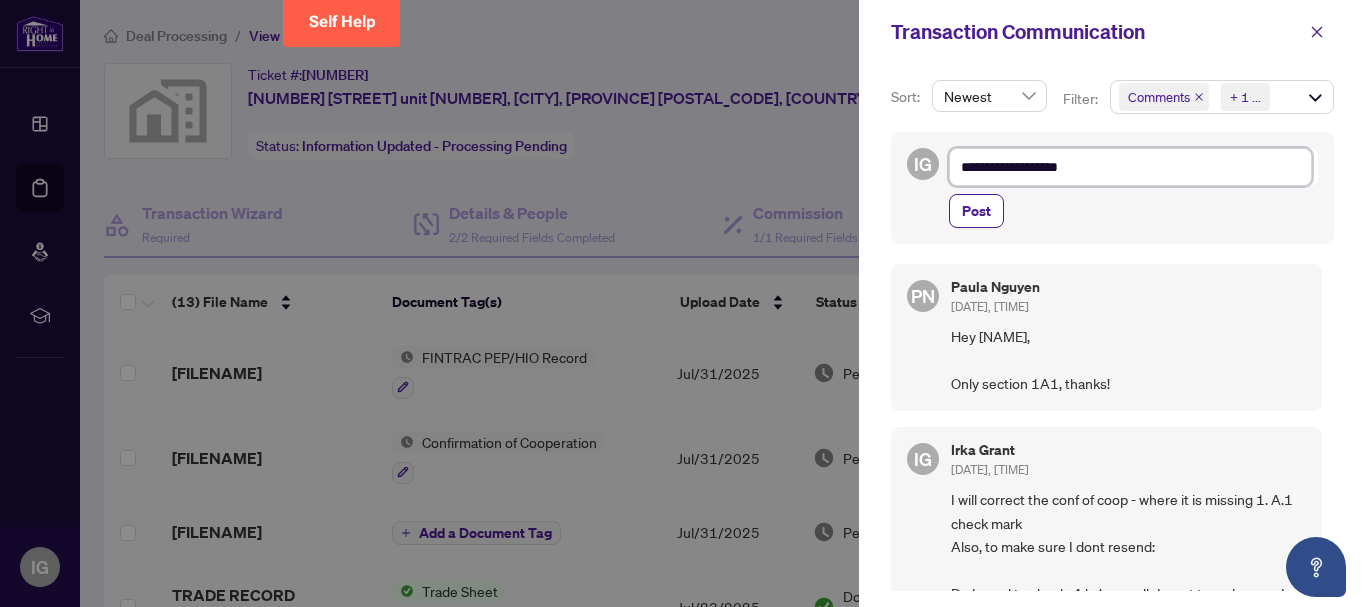 type on "**********" 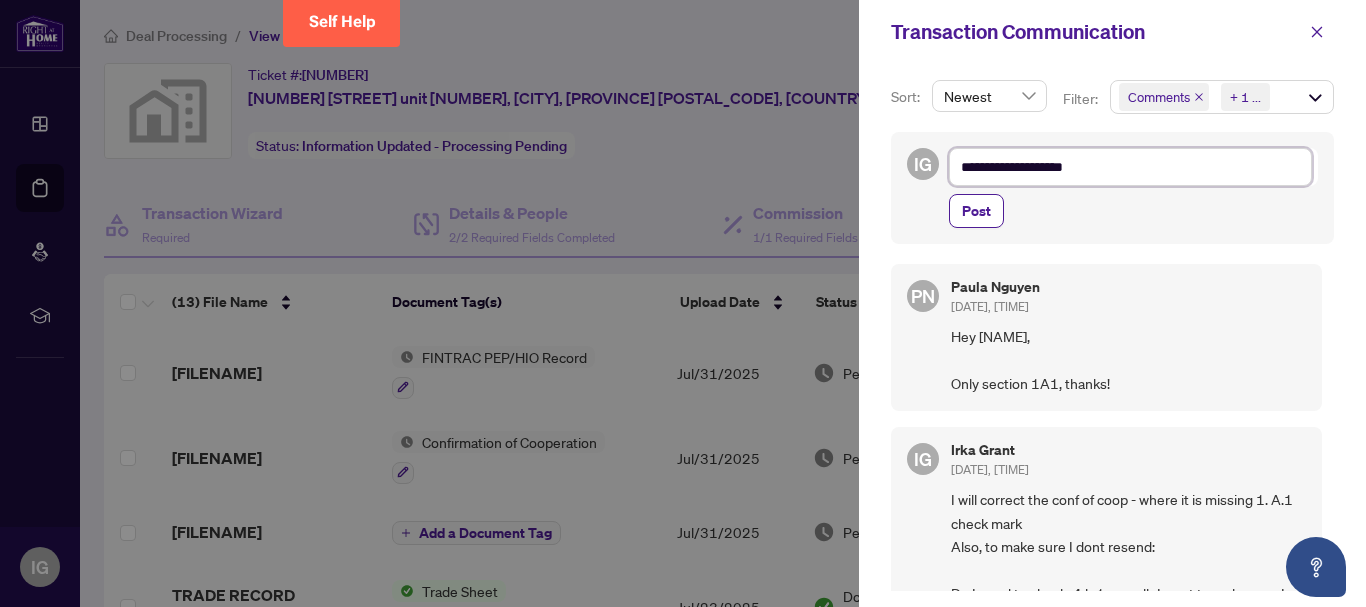 type on "**********" 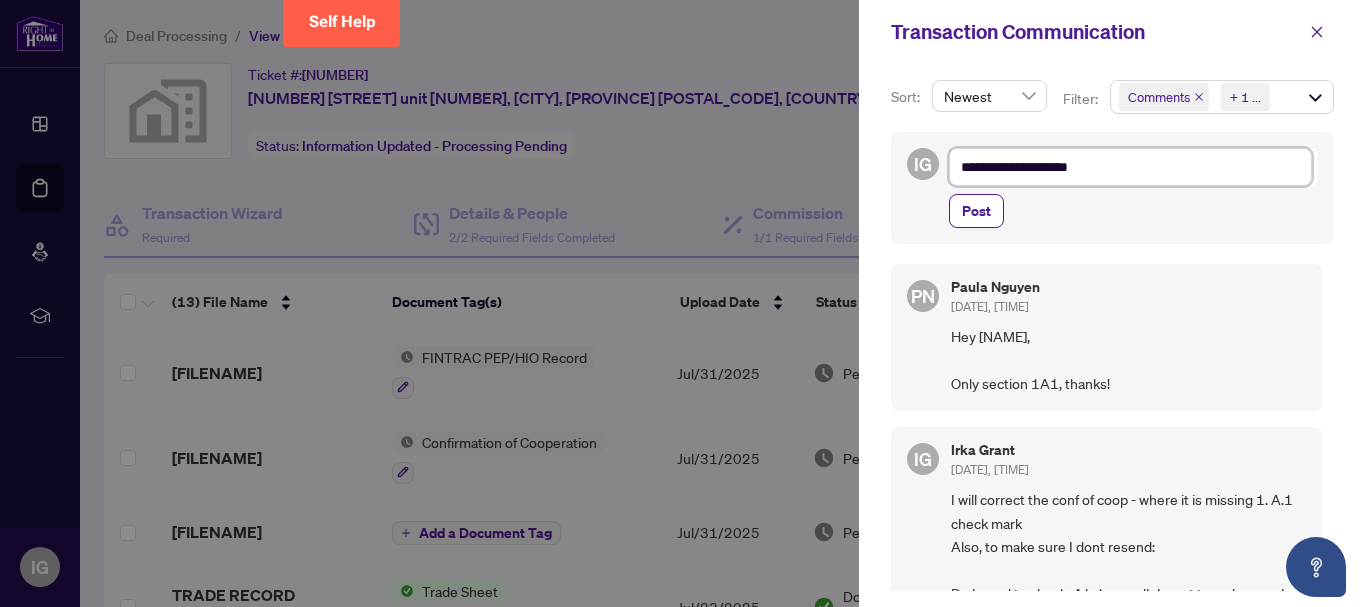 type on "**********" 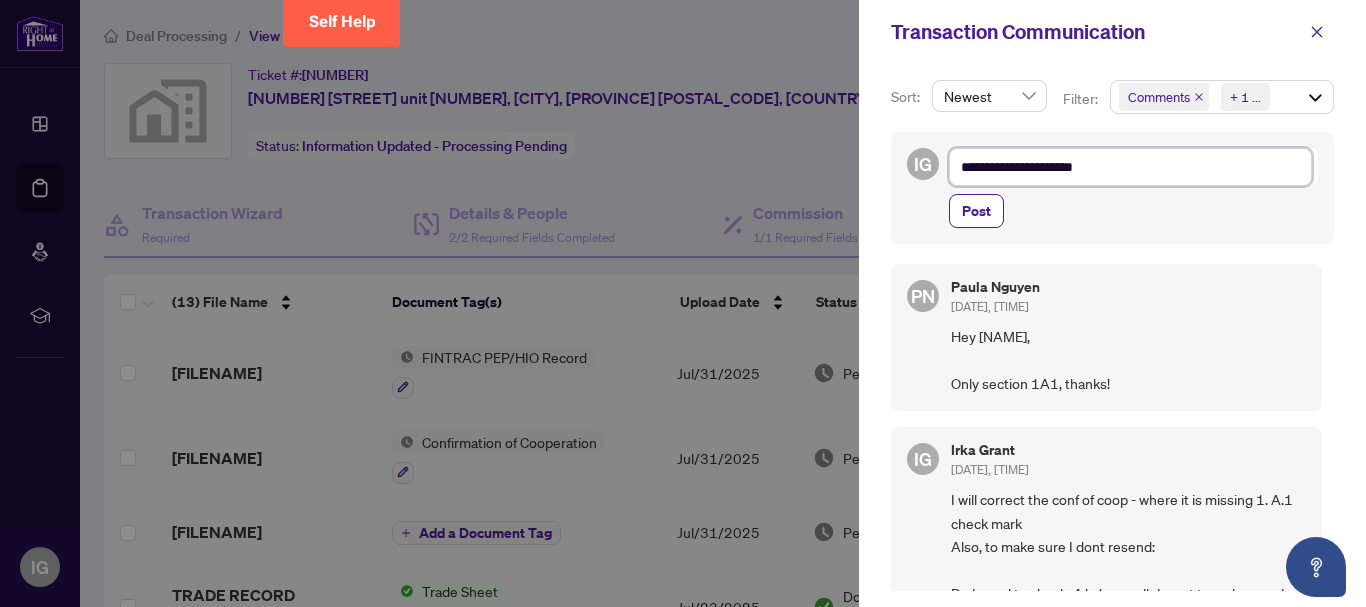 type on "**********" 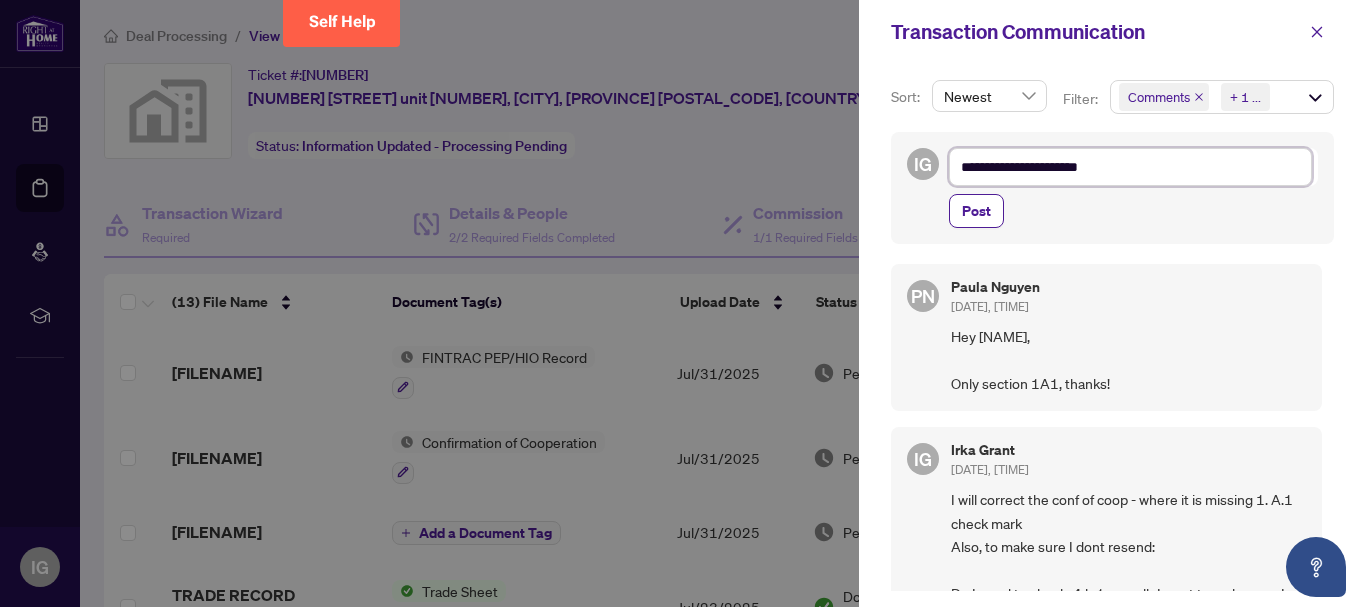 type on "**********" 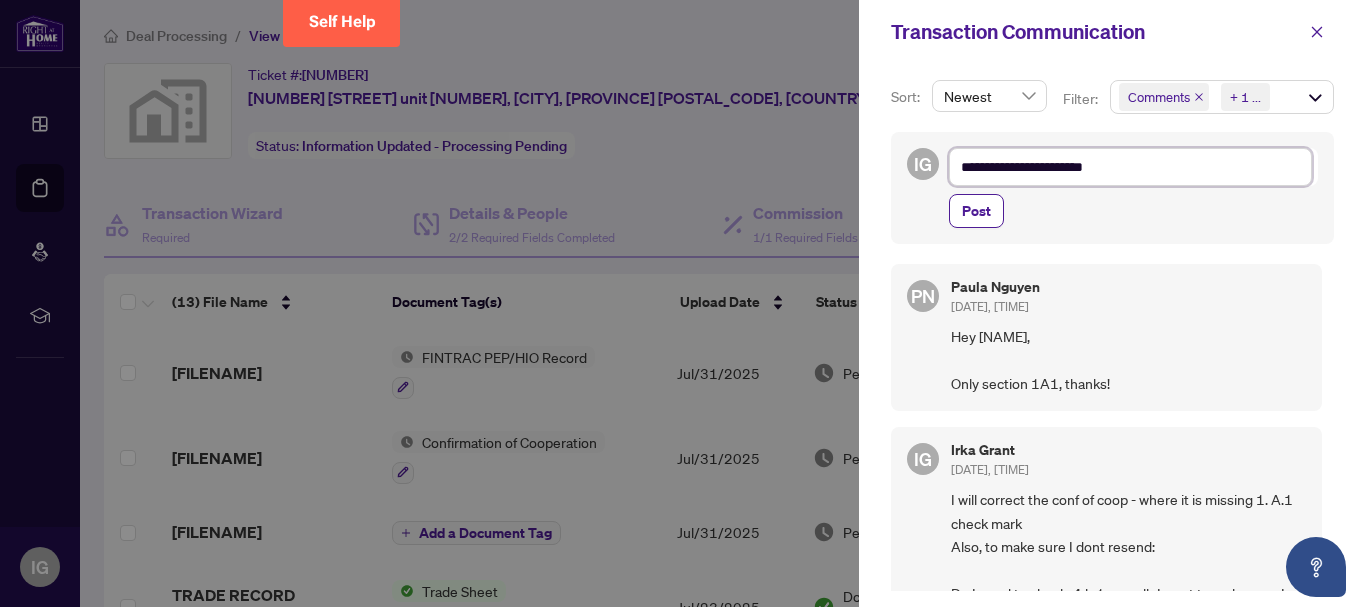type on "**********" 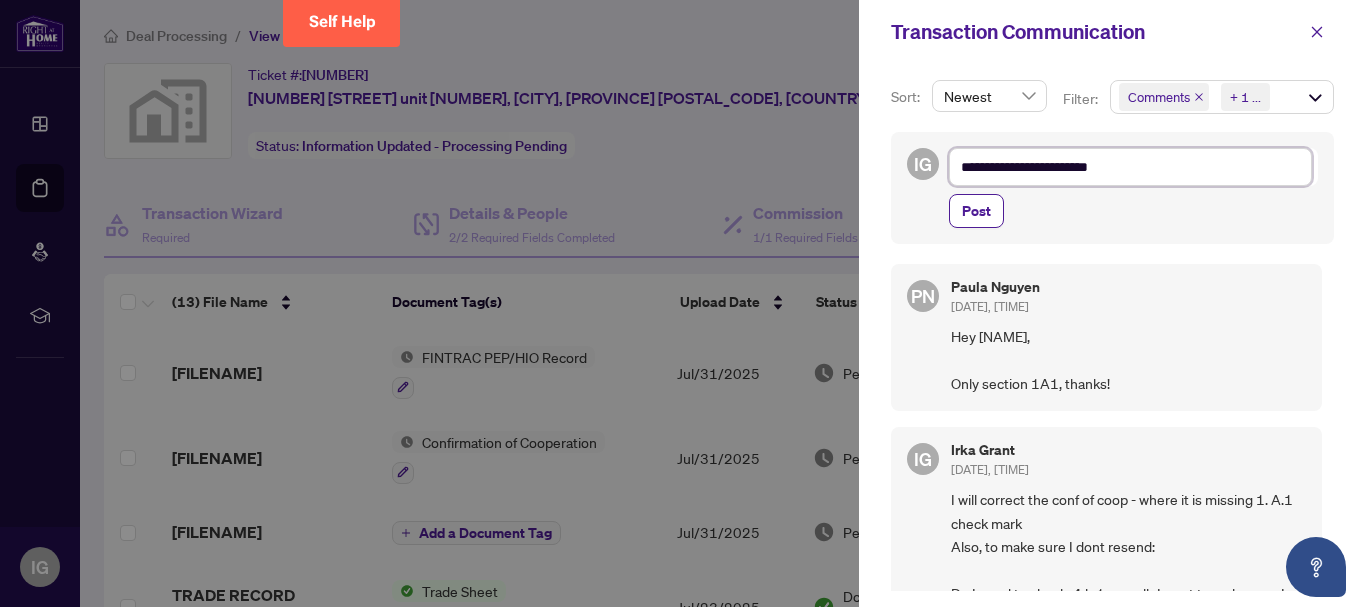 type on "**********" 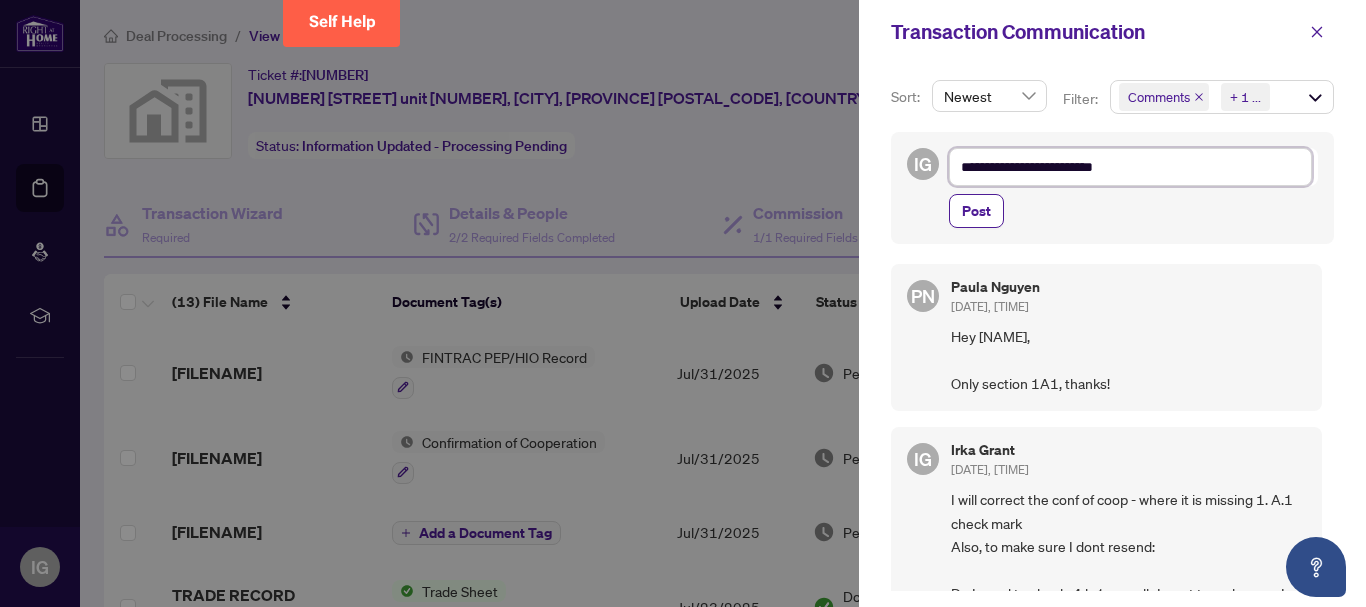 type on "**********" 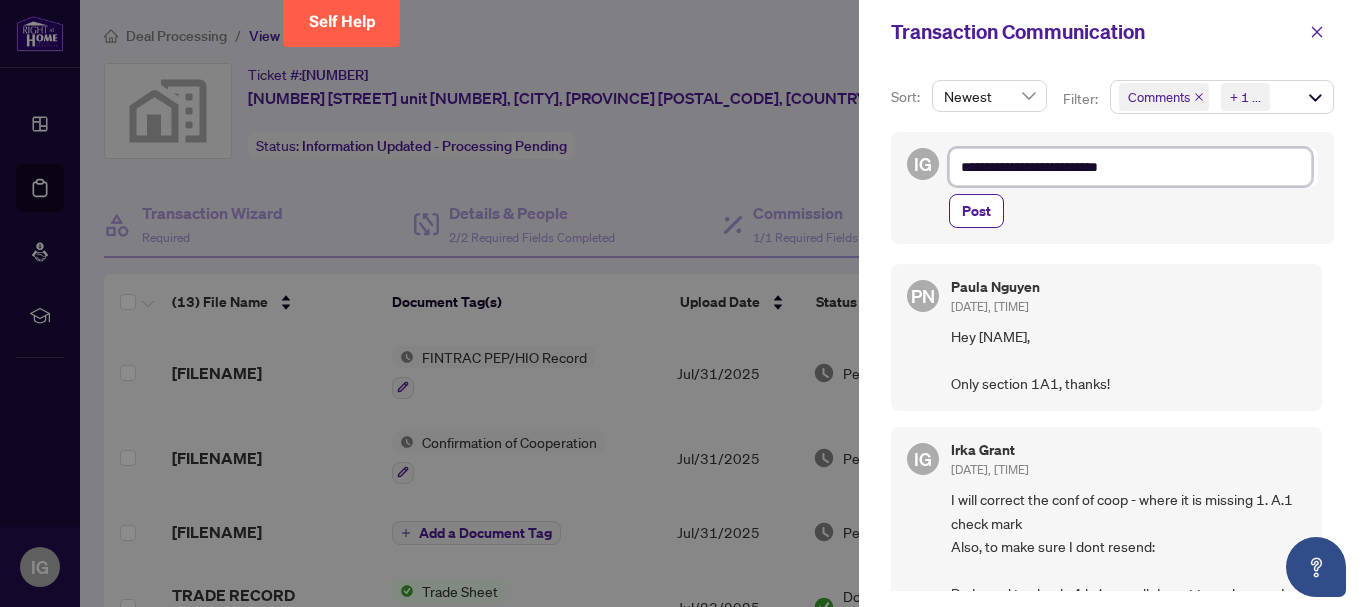 type on "**********" 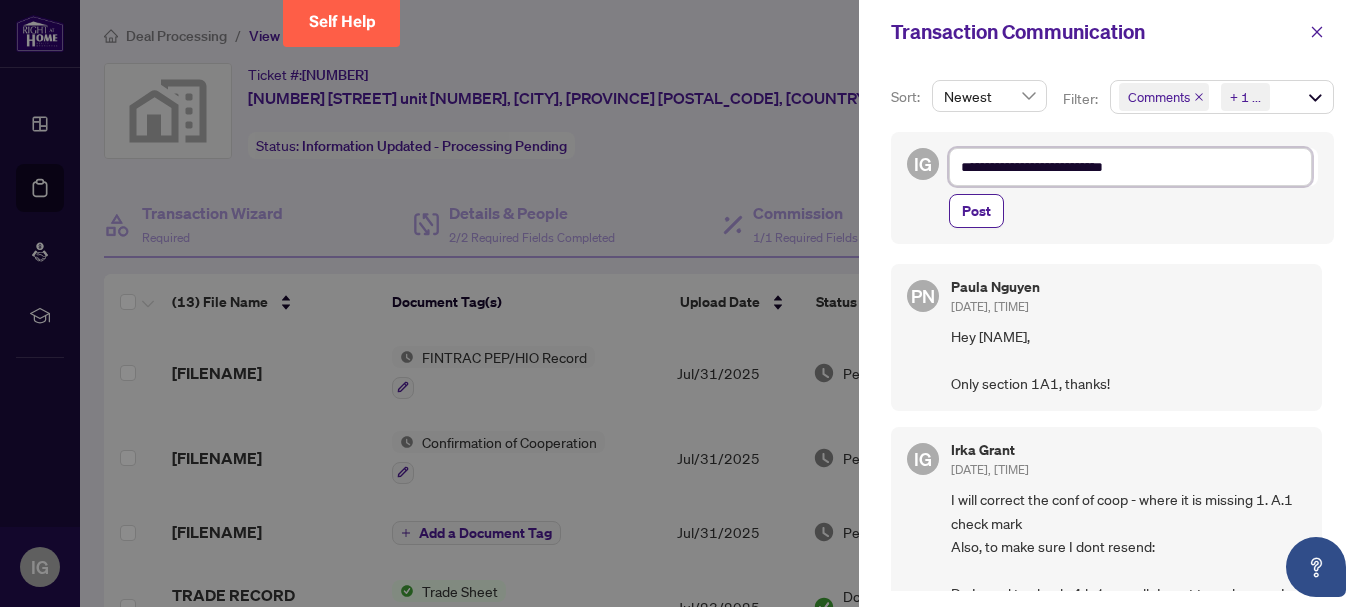 type on "**********" 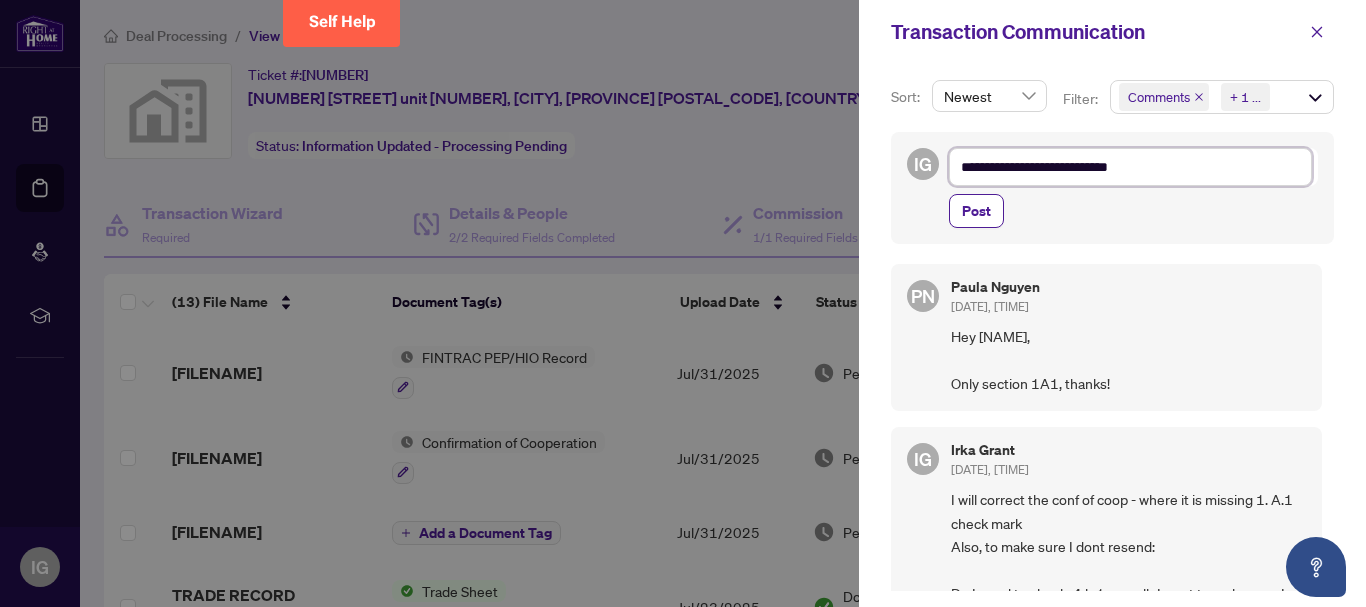 type on "**********" 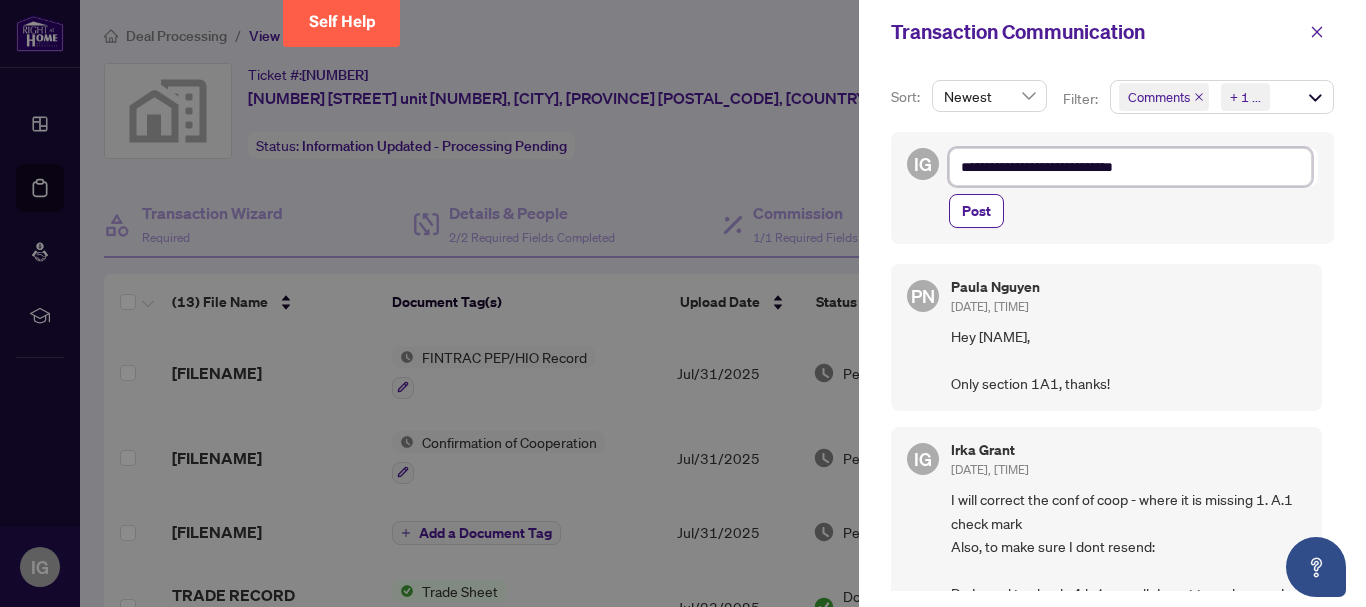type on "**********" 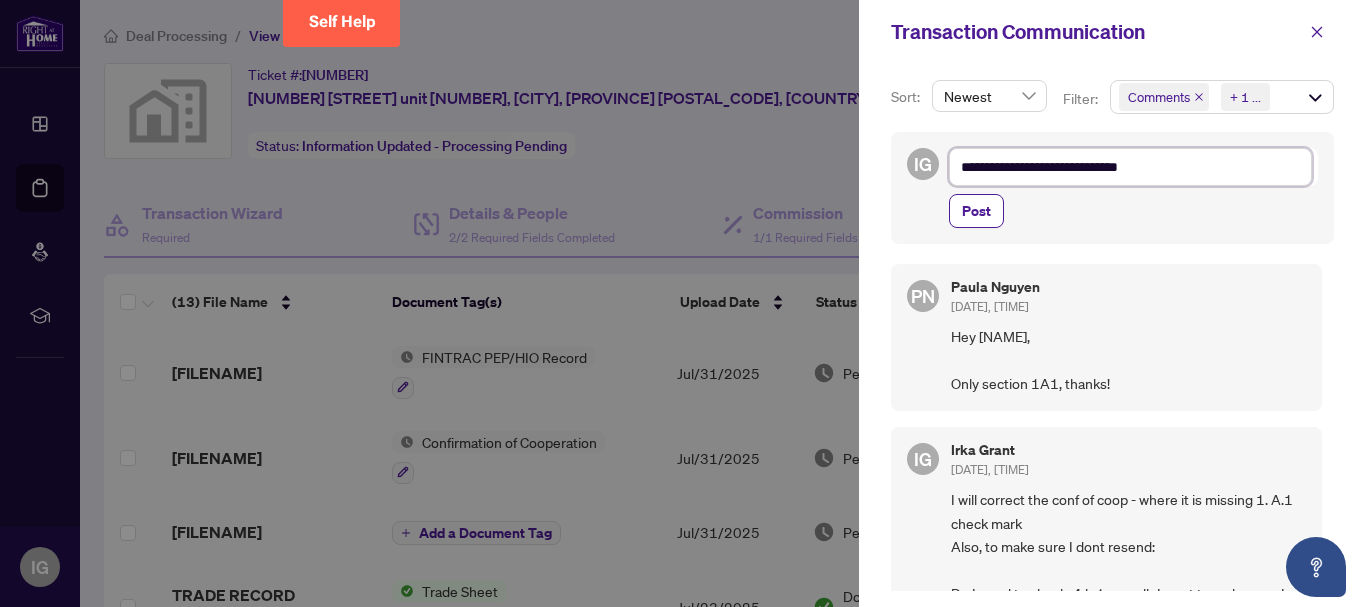 type on "**********" 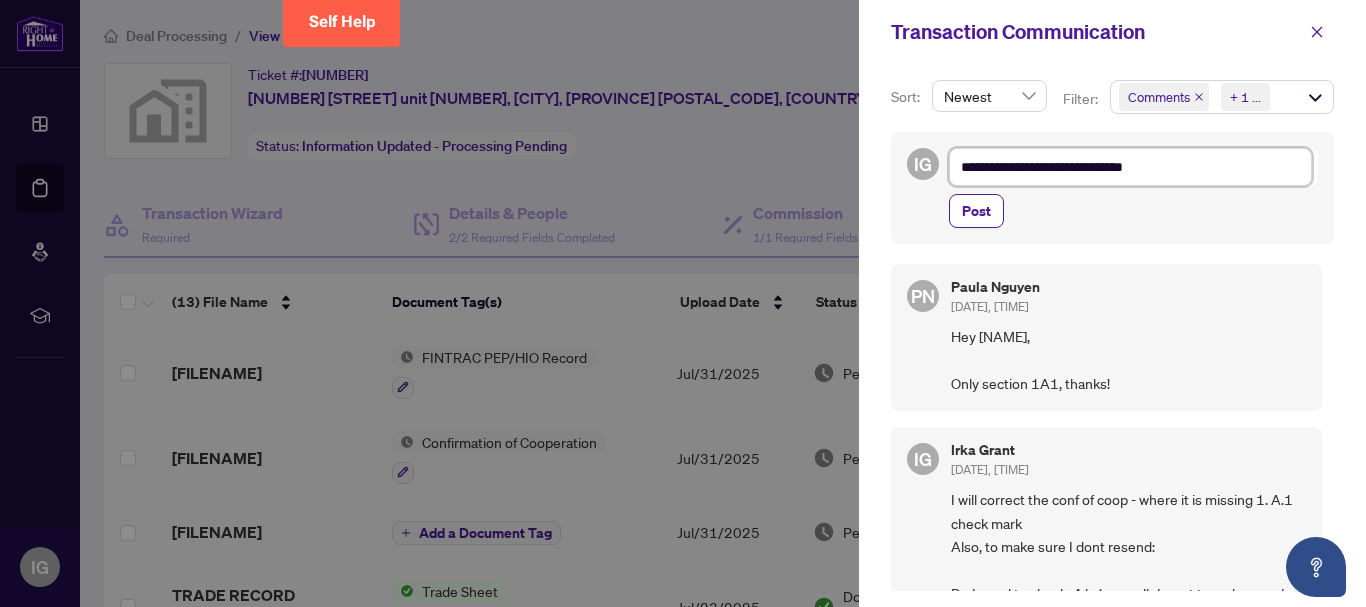 type on "**********" 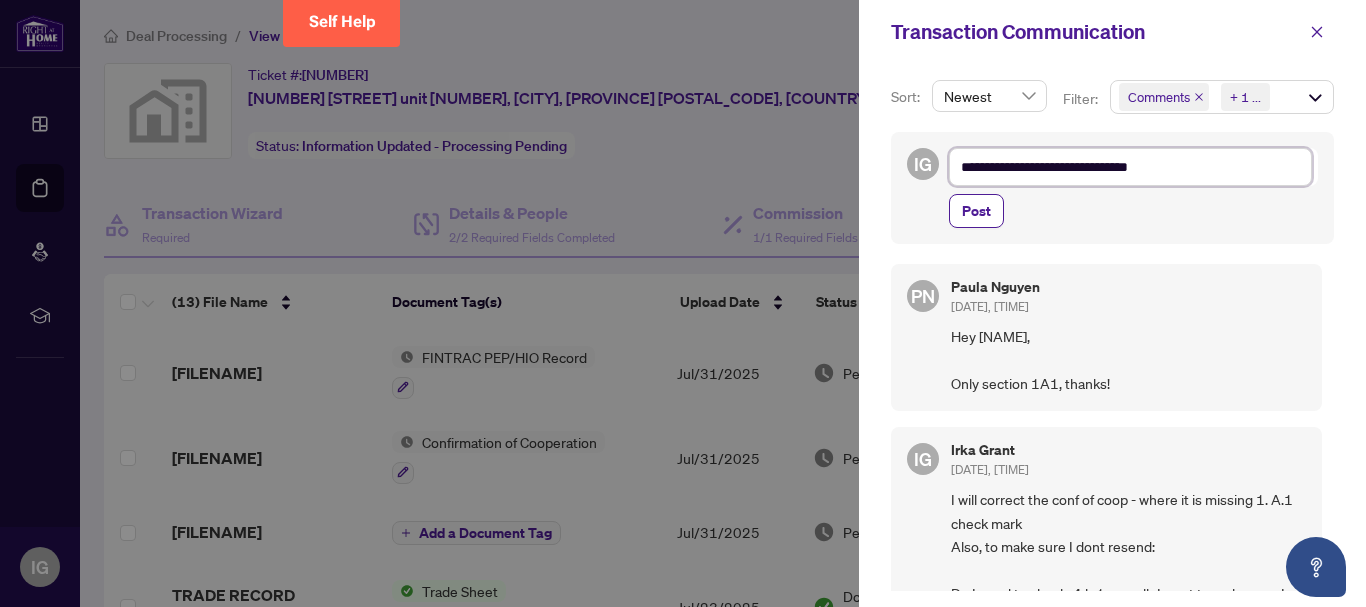type on "**********" 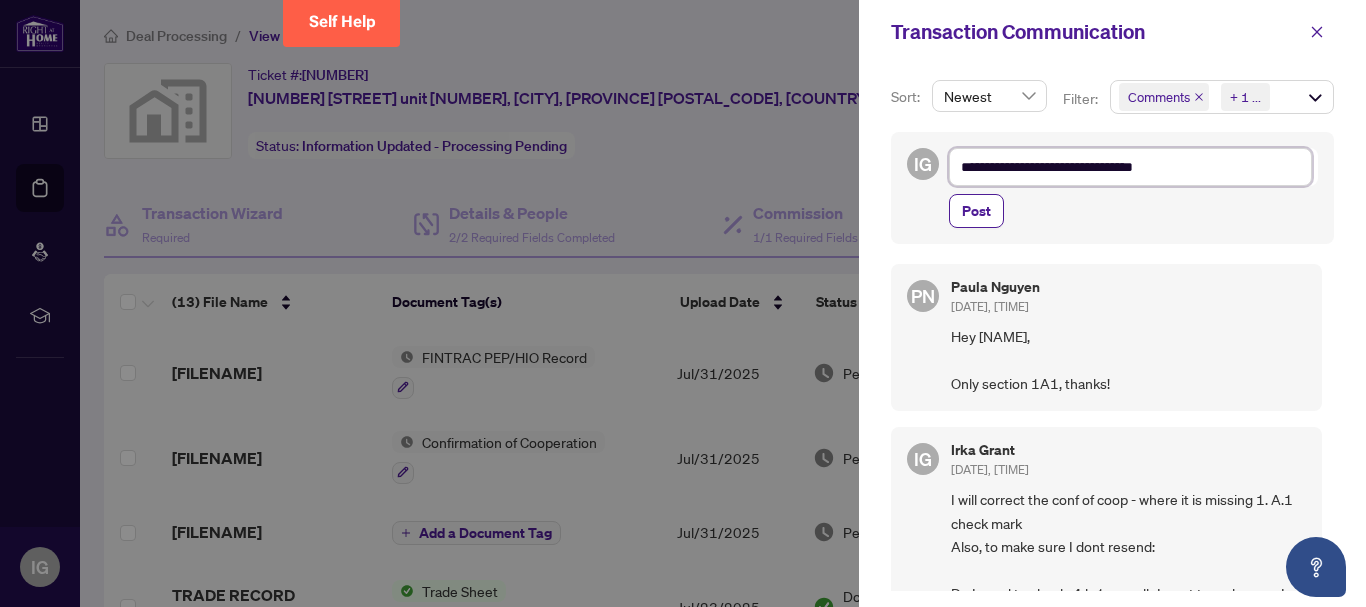 type on "**********" 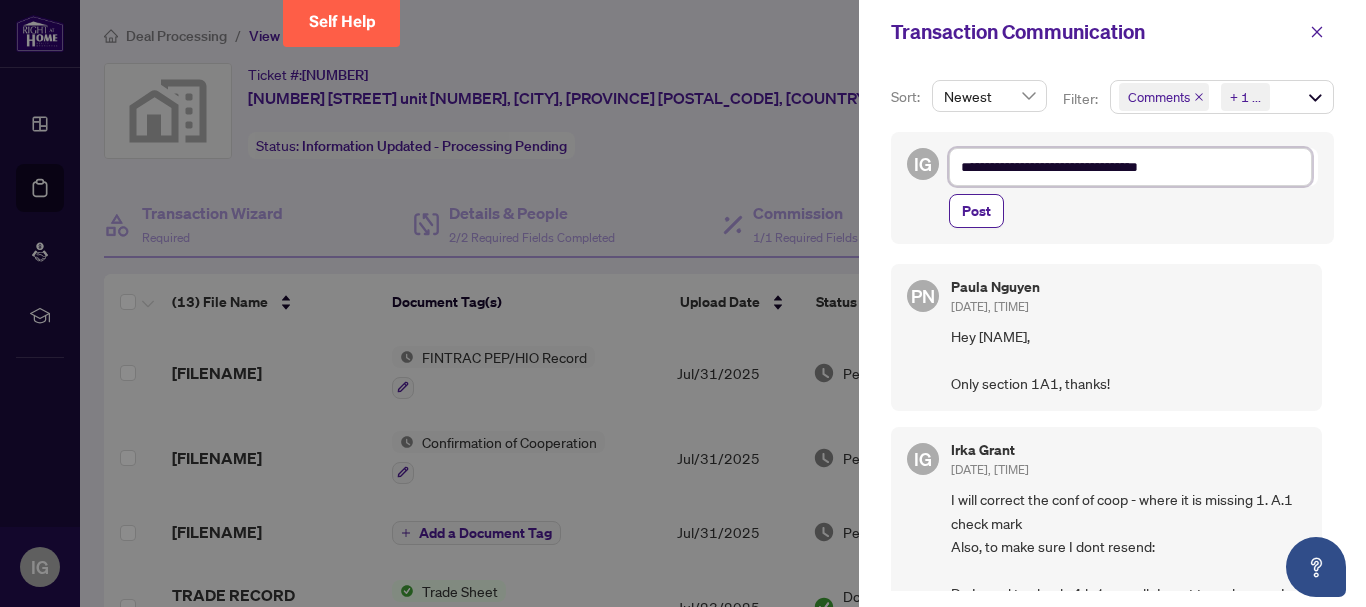 type on "**********" 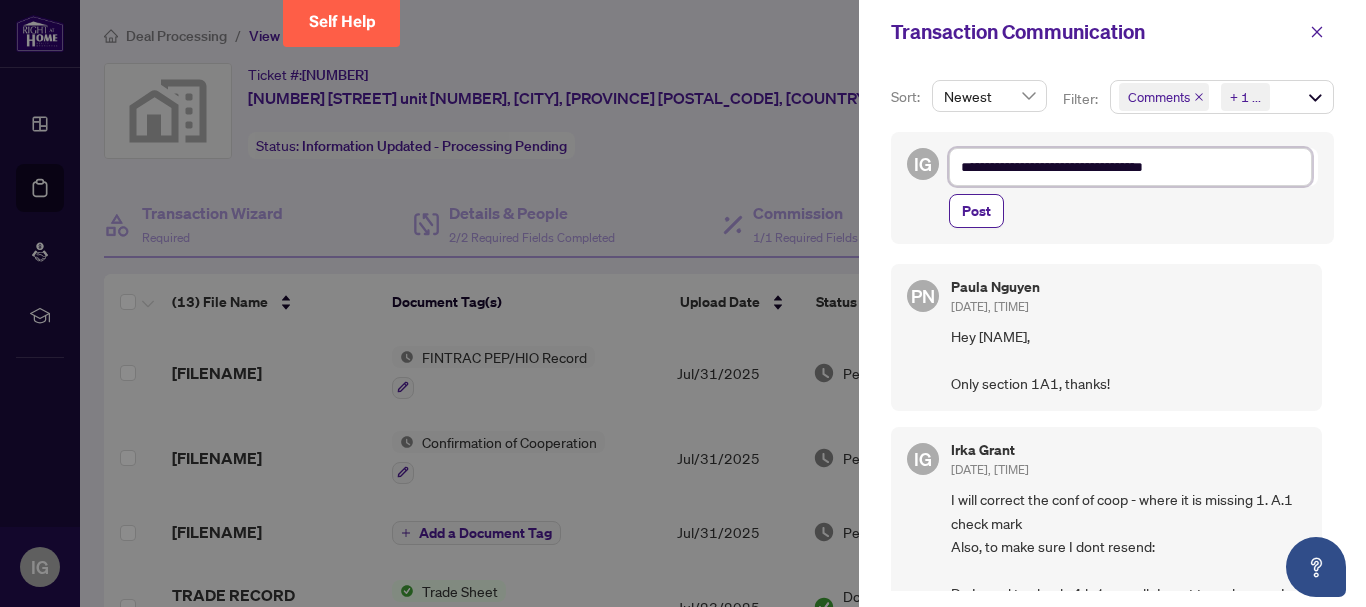 type on "**********" 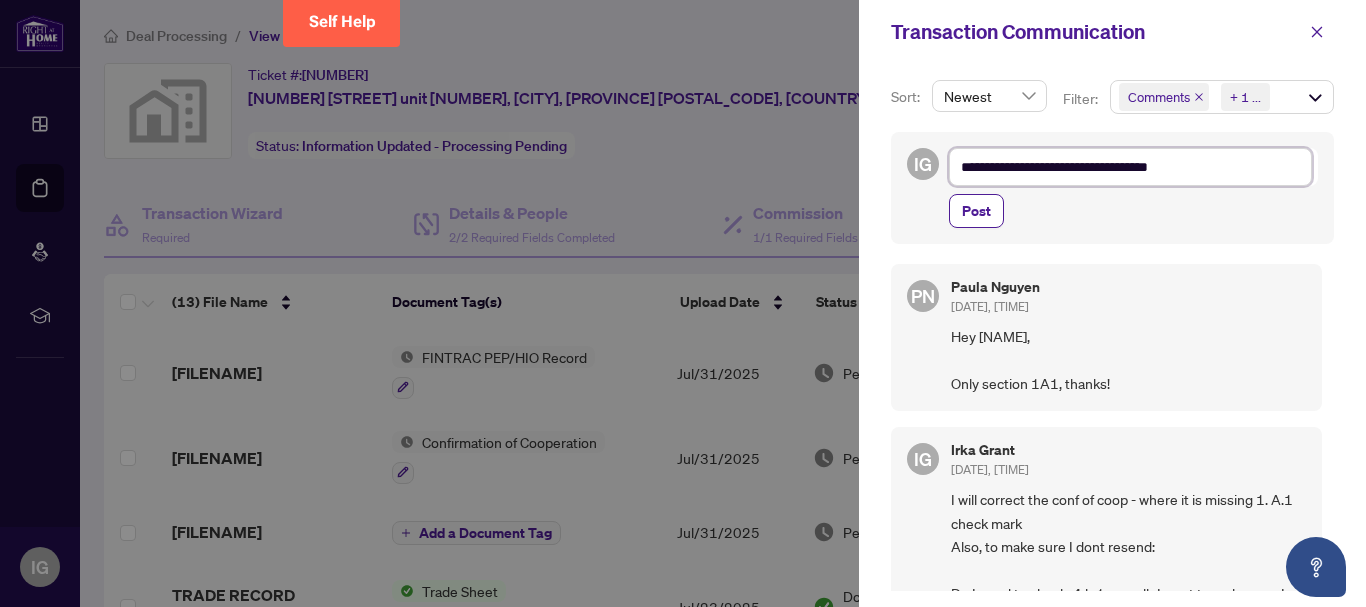 type on "**********" 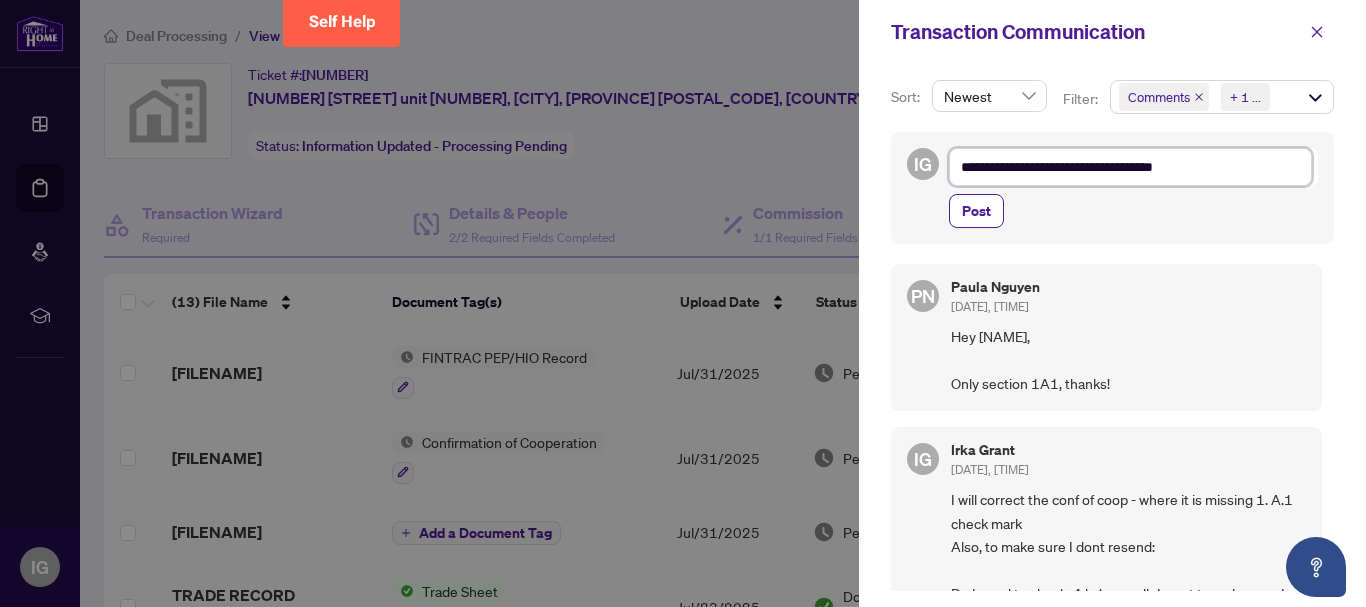 type on "**********" 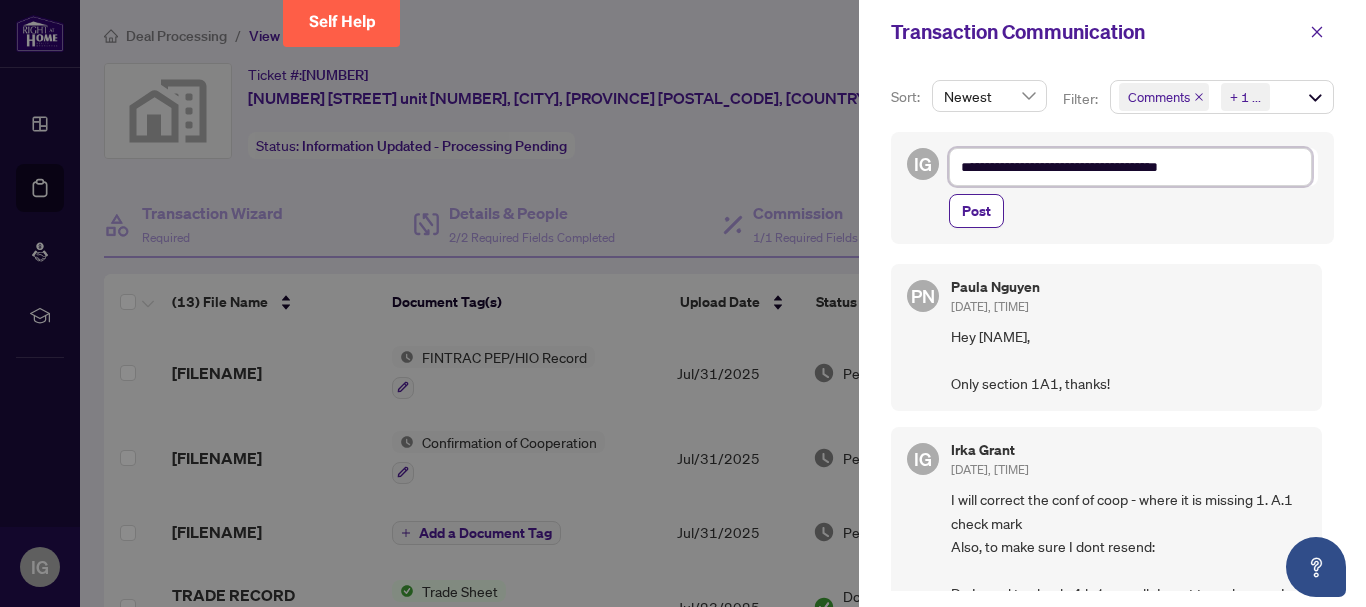type on "**********" 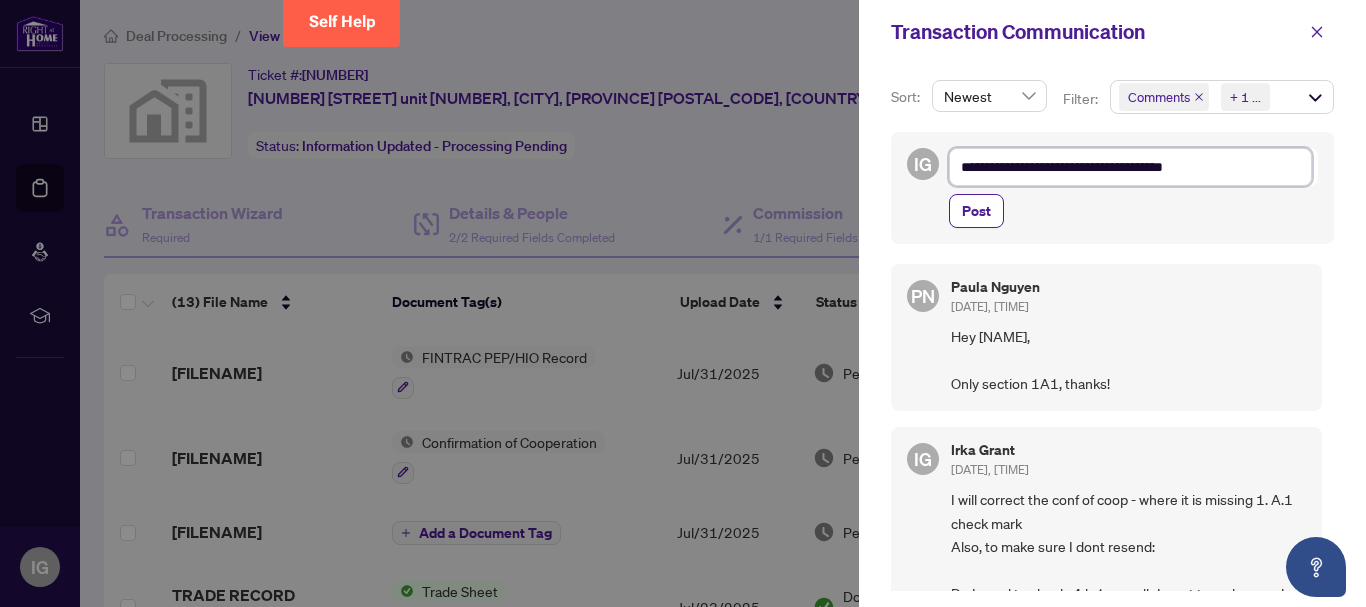 type on "**********" 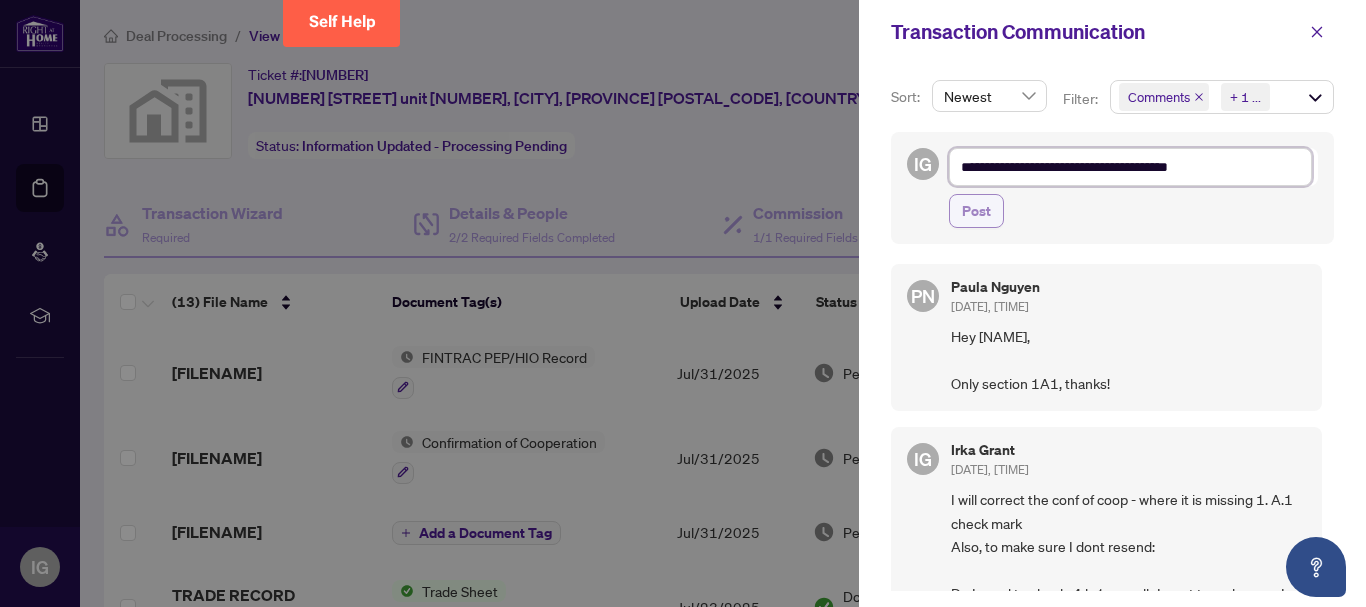 type on "**********" 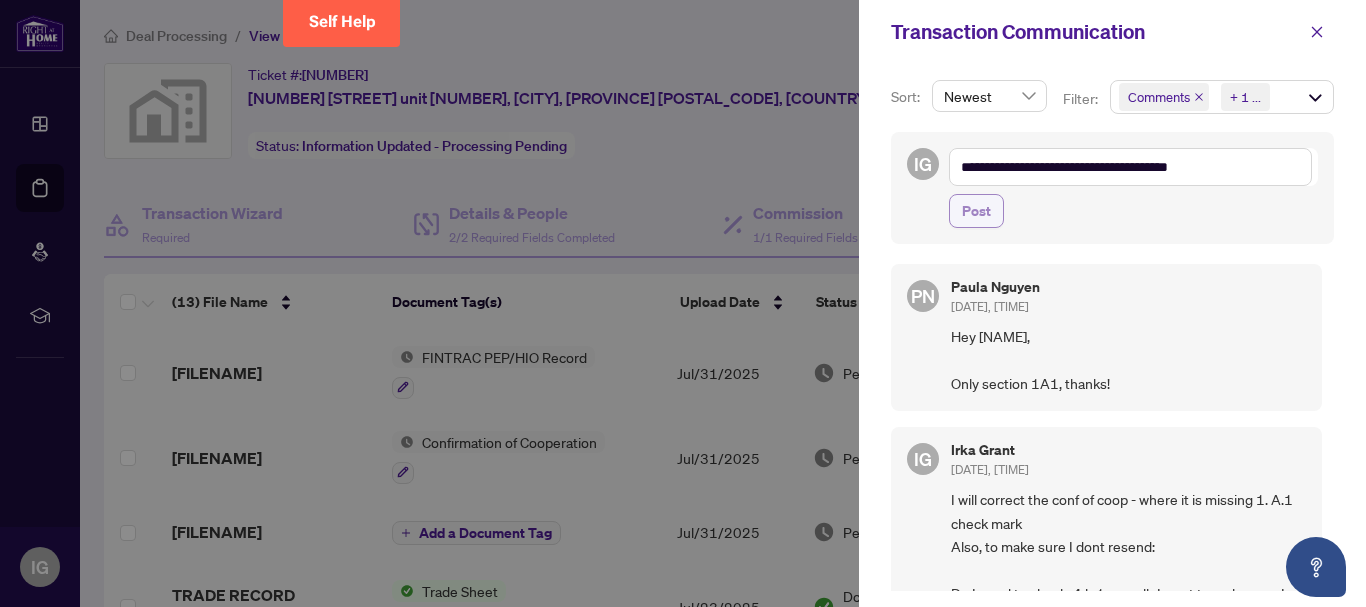 click on "Post" at bounding box center [976, 211] 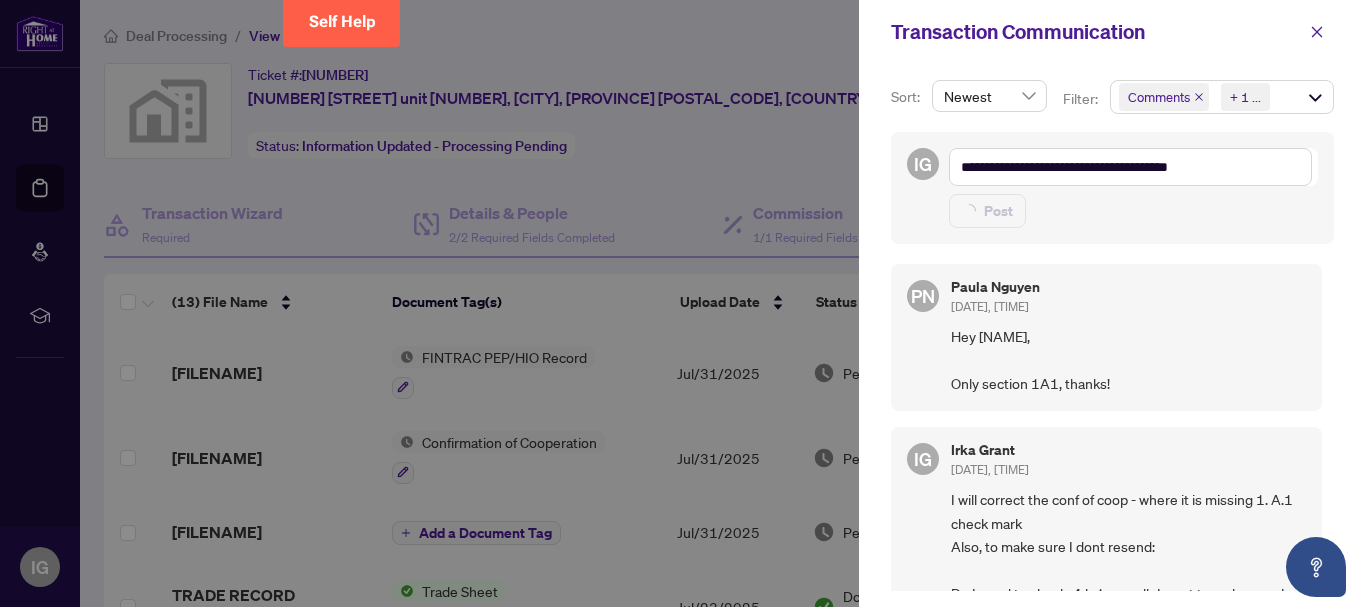 type on "**********" 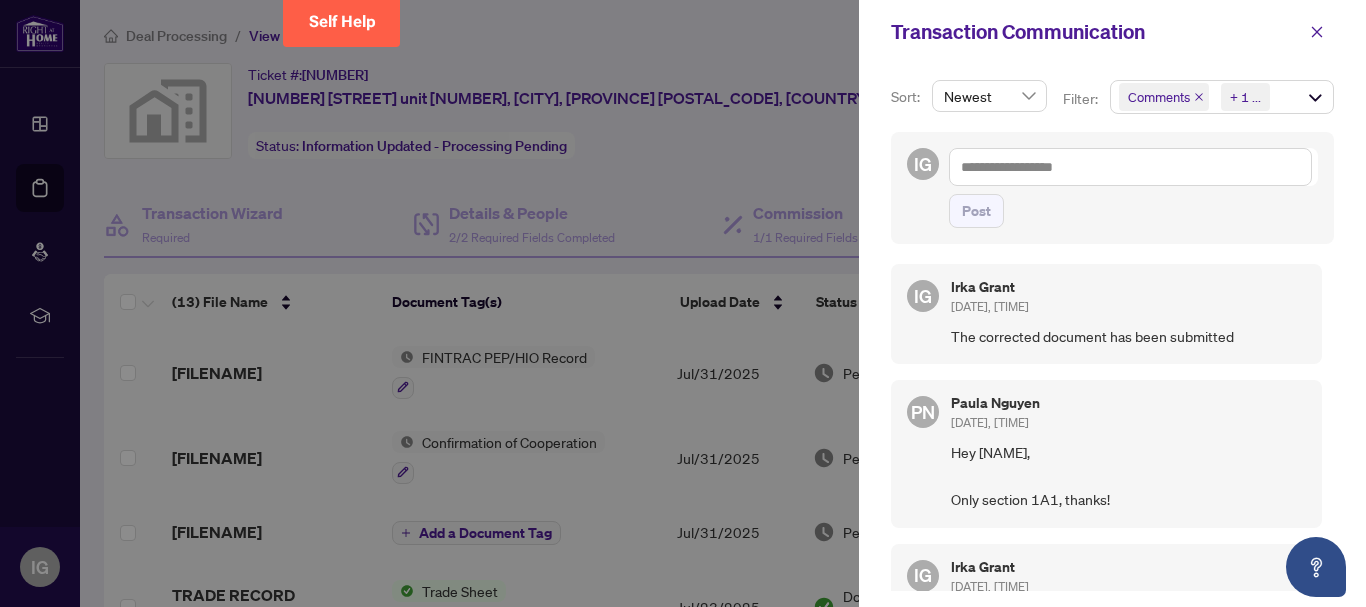 click at bounding box center (683, 303) 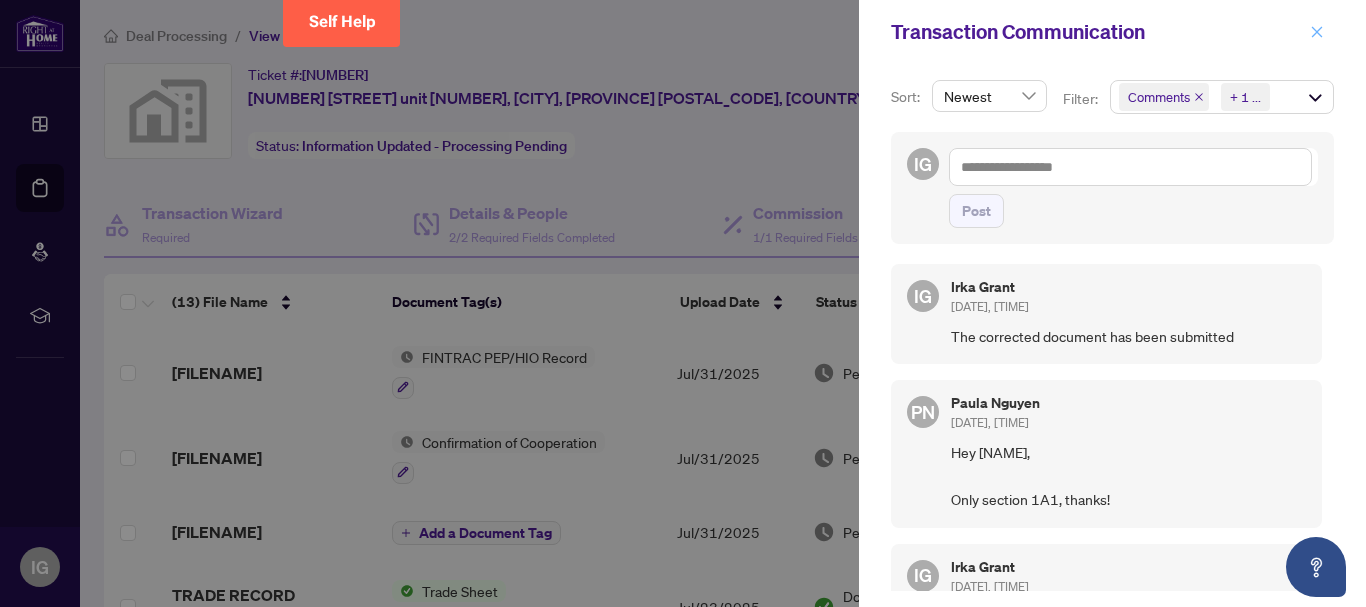 click 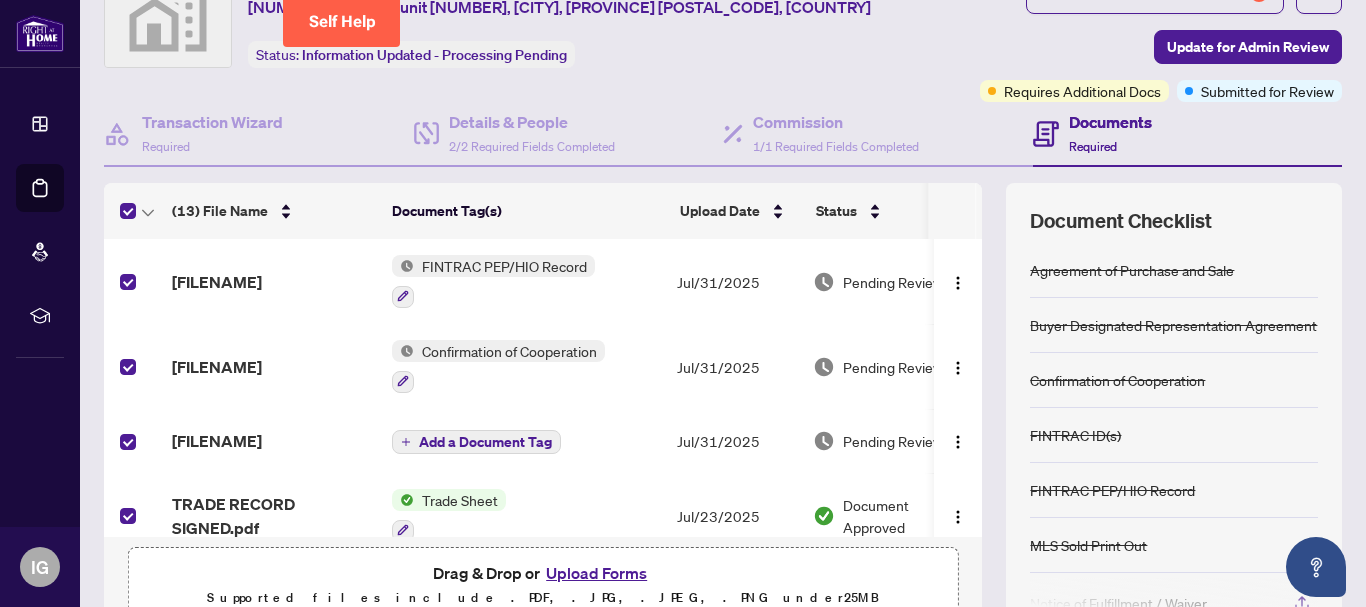 scroll, scrollTop: 268, scrollLeft: 0, axis: vertical 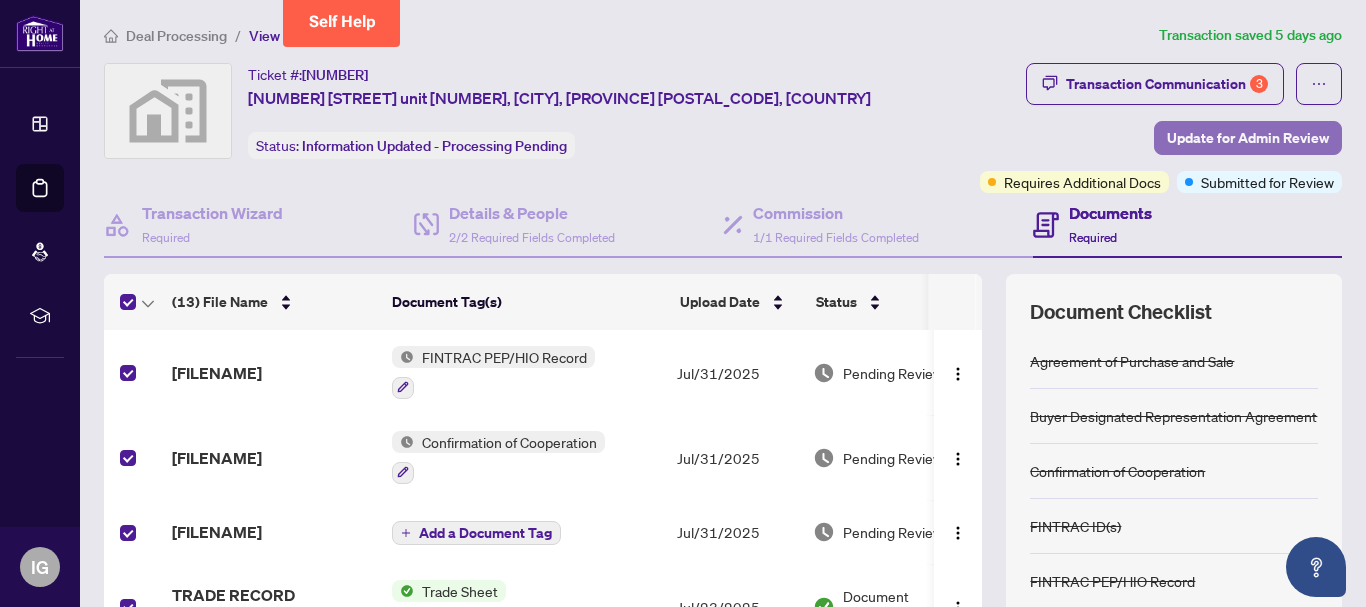 click on "Update for Admin Review" at bounding box center (1248, 138) 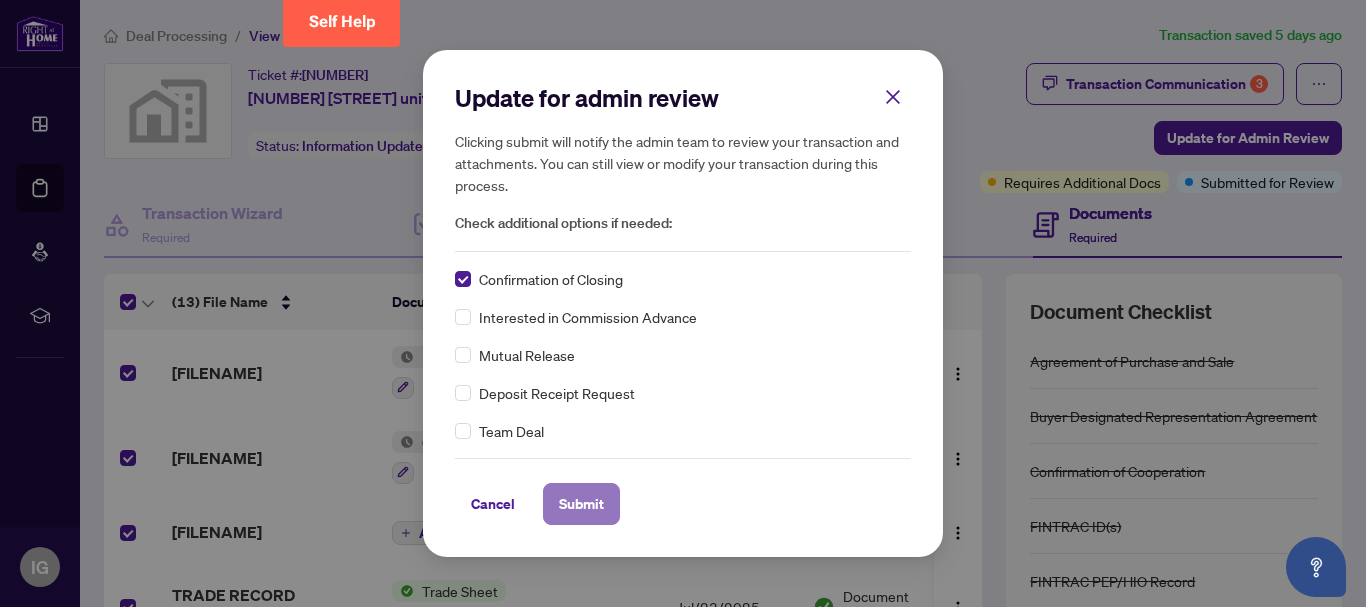 click on "Submit" at bounding box center [581, 504] 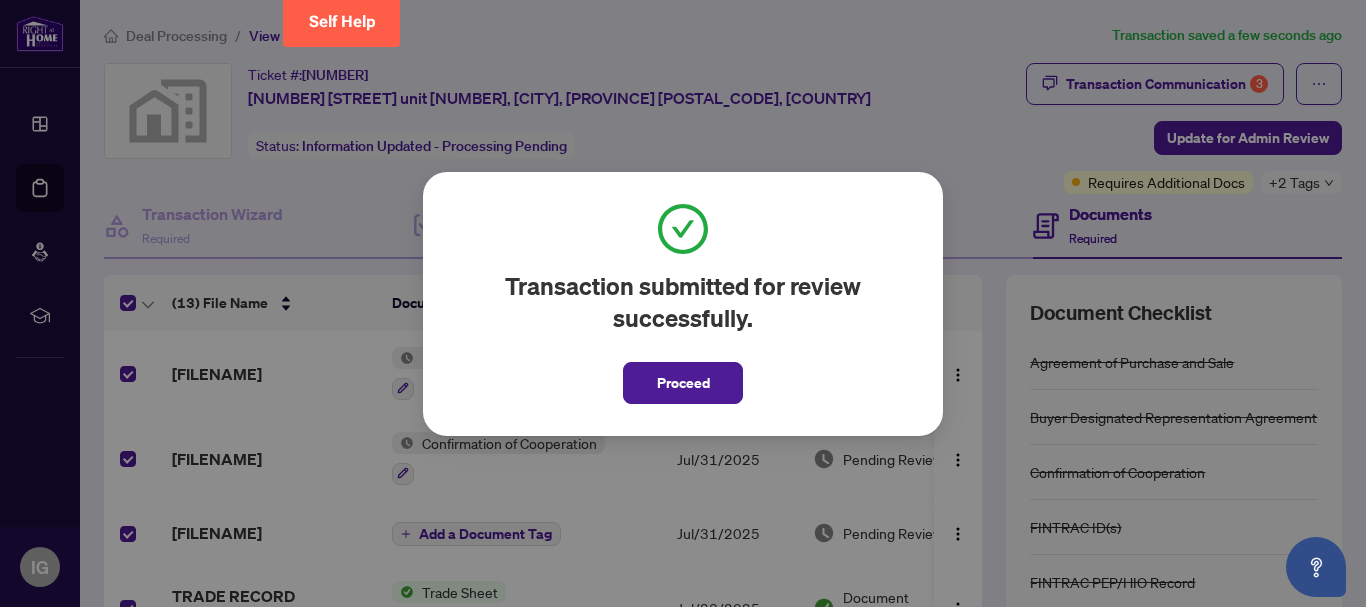 click on "Proceed" at bounding box center [683, 383] 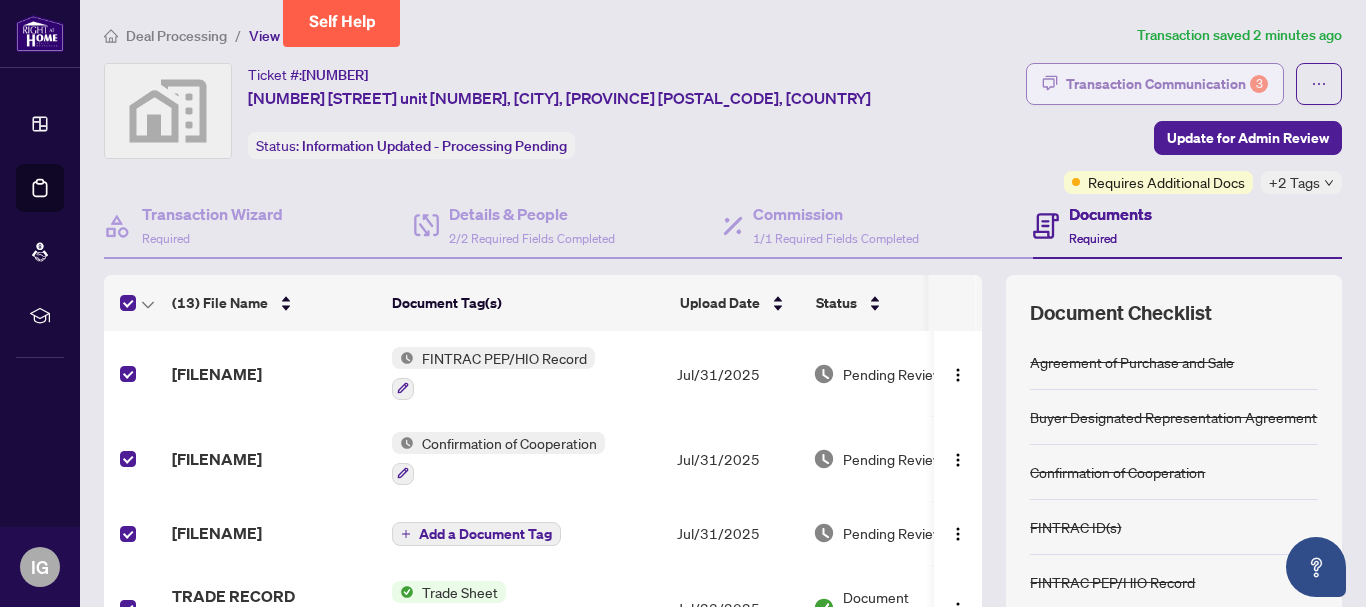 click on "Transaction Communication 3" at bounding box center (1167, 84) 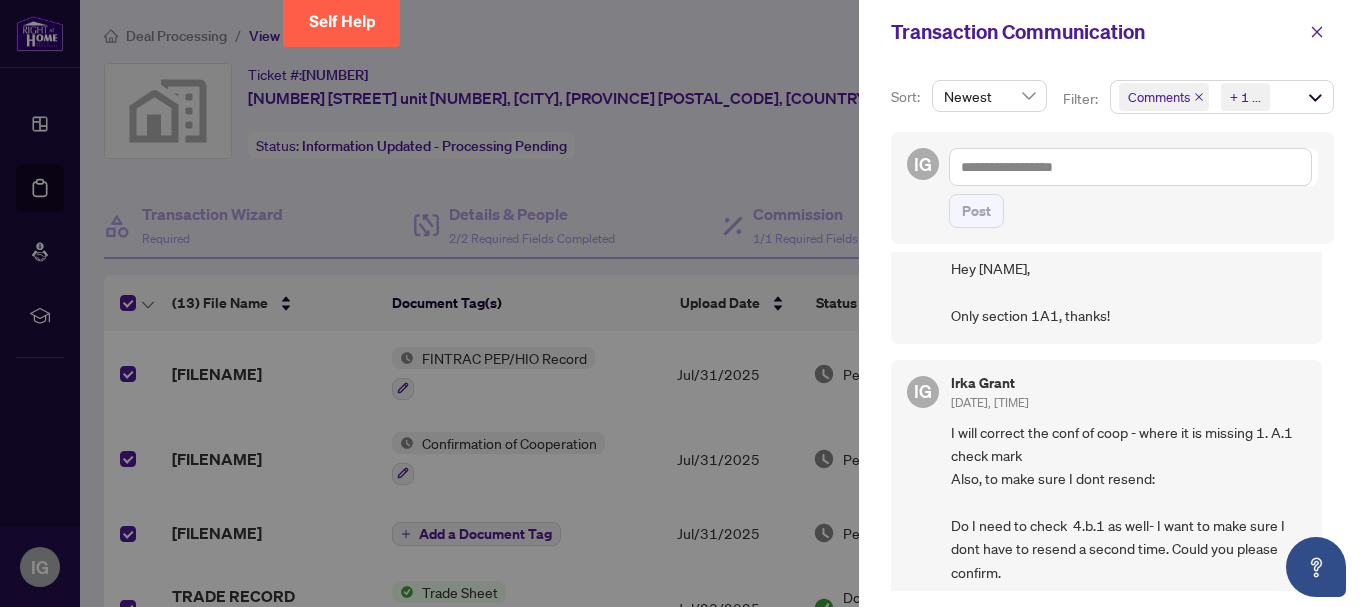 scroll, scrollTop: 0, scrollLeft: 0, axis: both 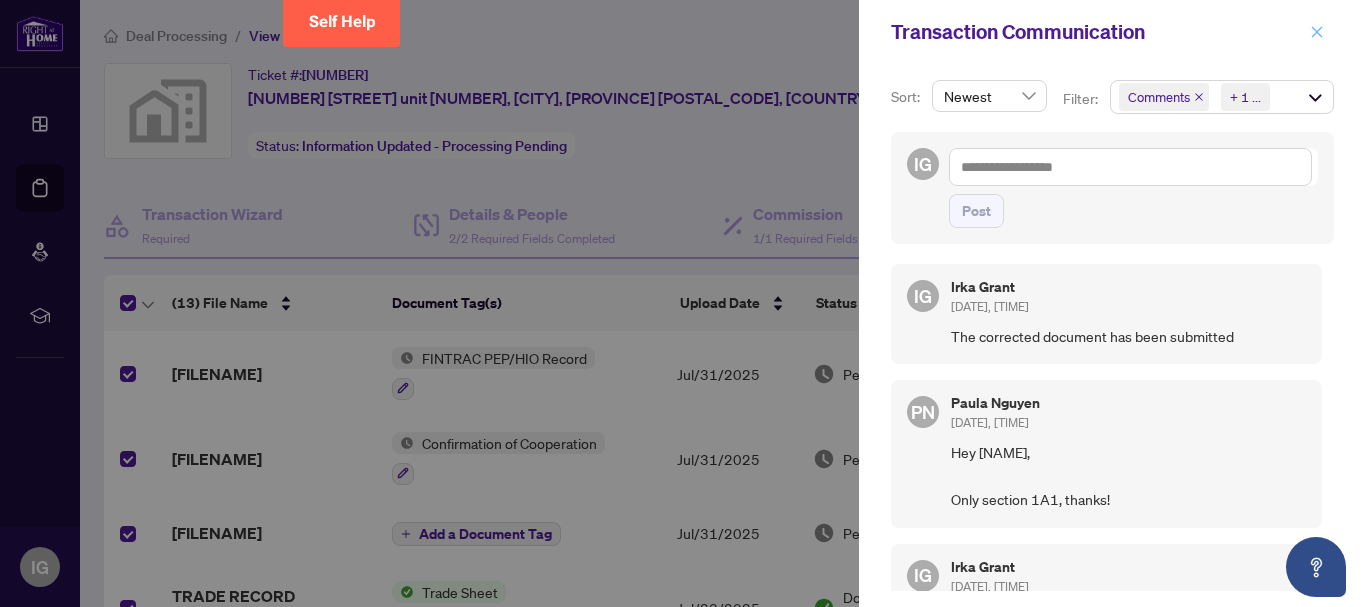 click 